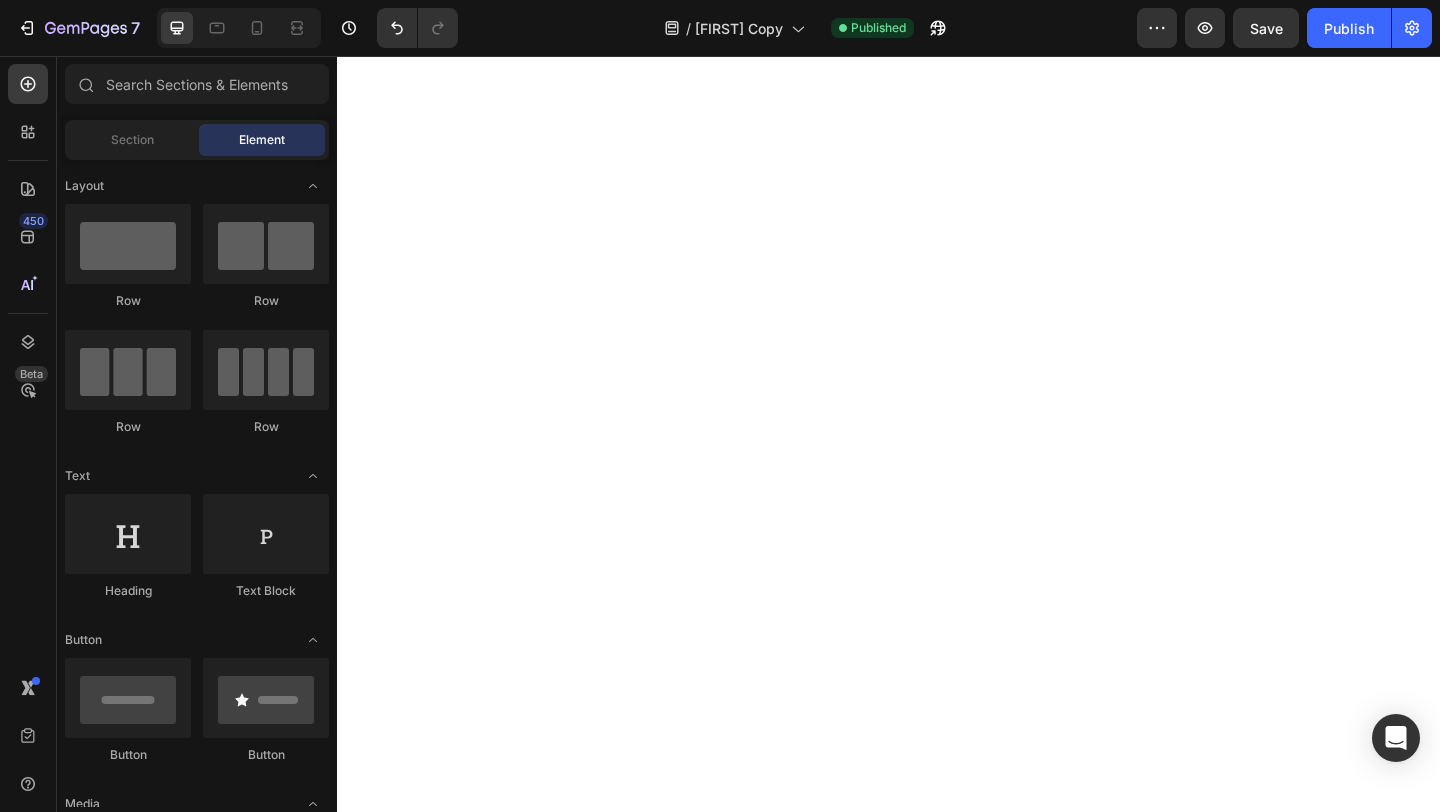 scroll, scrollTop: 0, scrollLeft: 0, axis: both 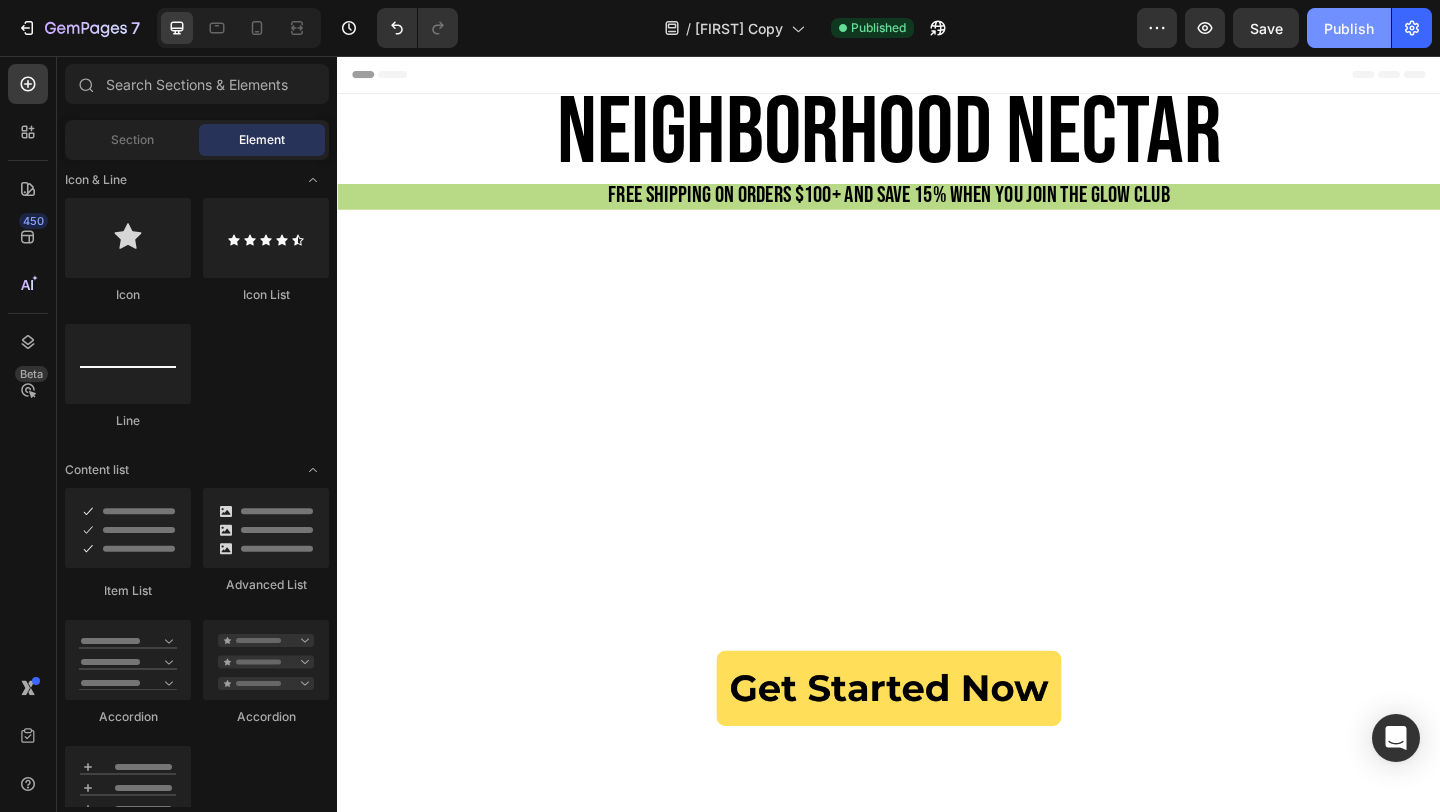 click on "Publish" at bounding box center (1349, 28) 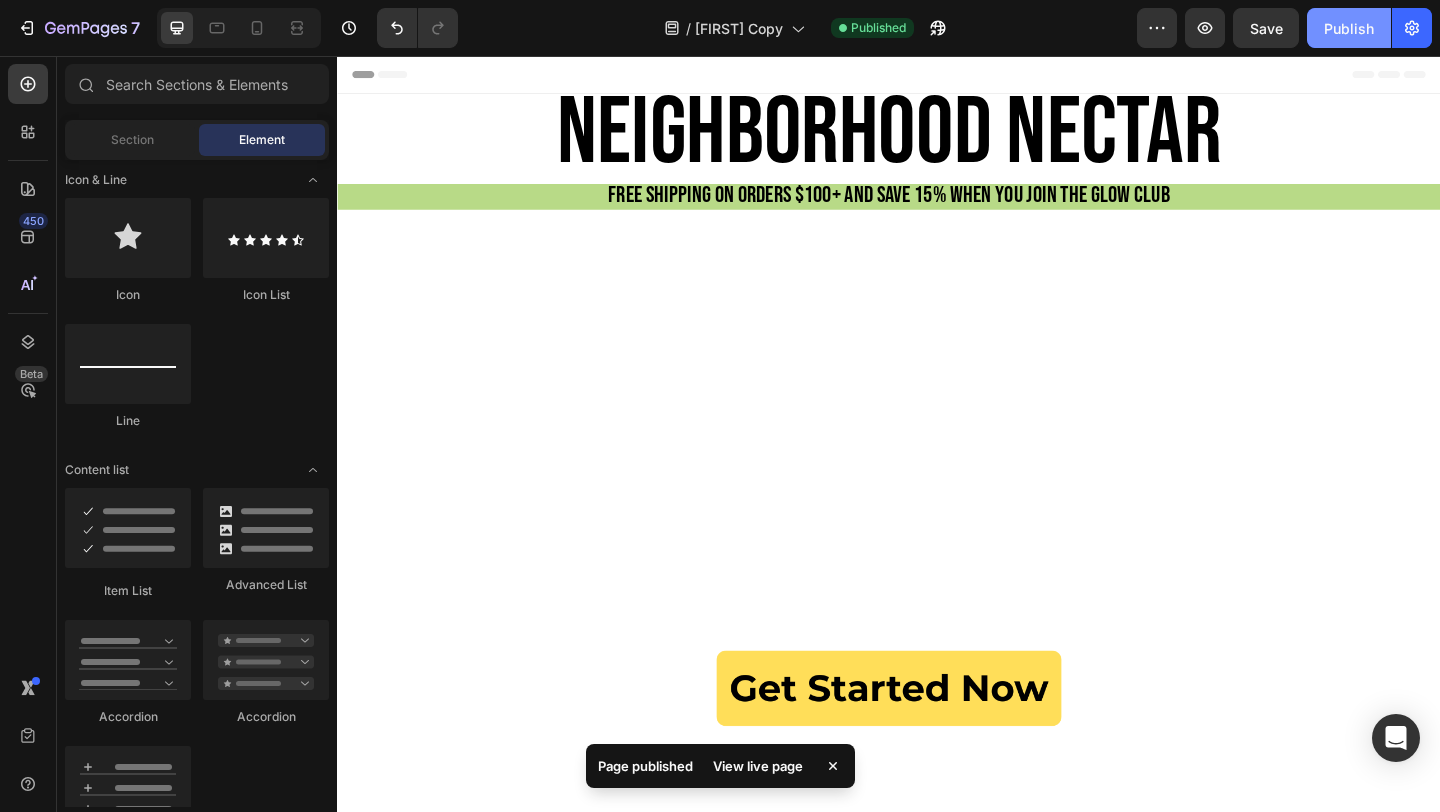 click on "Publish" 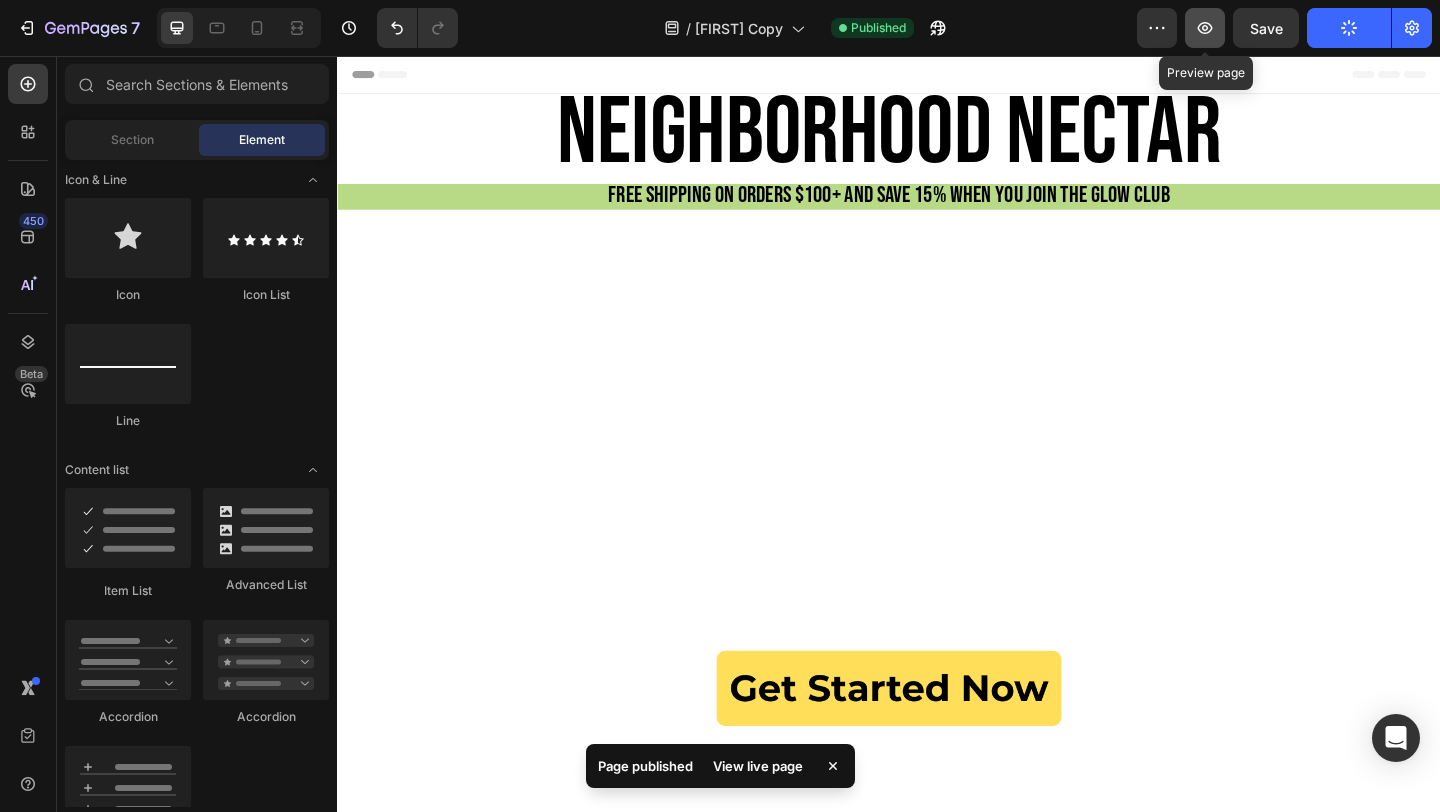 click 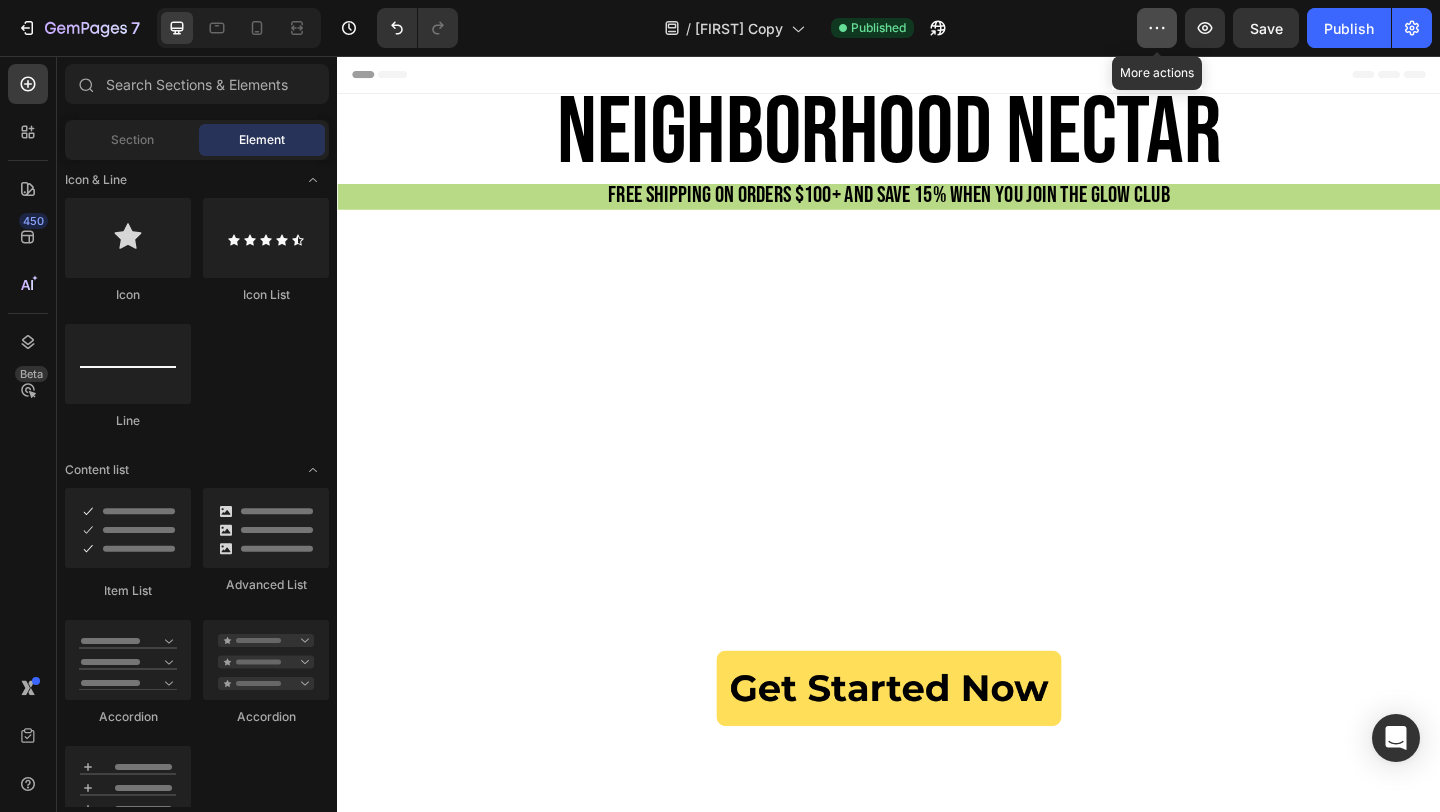 click 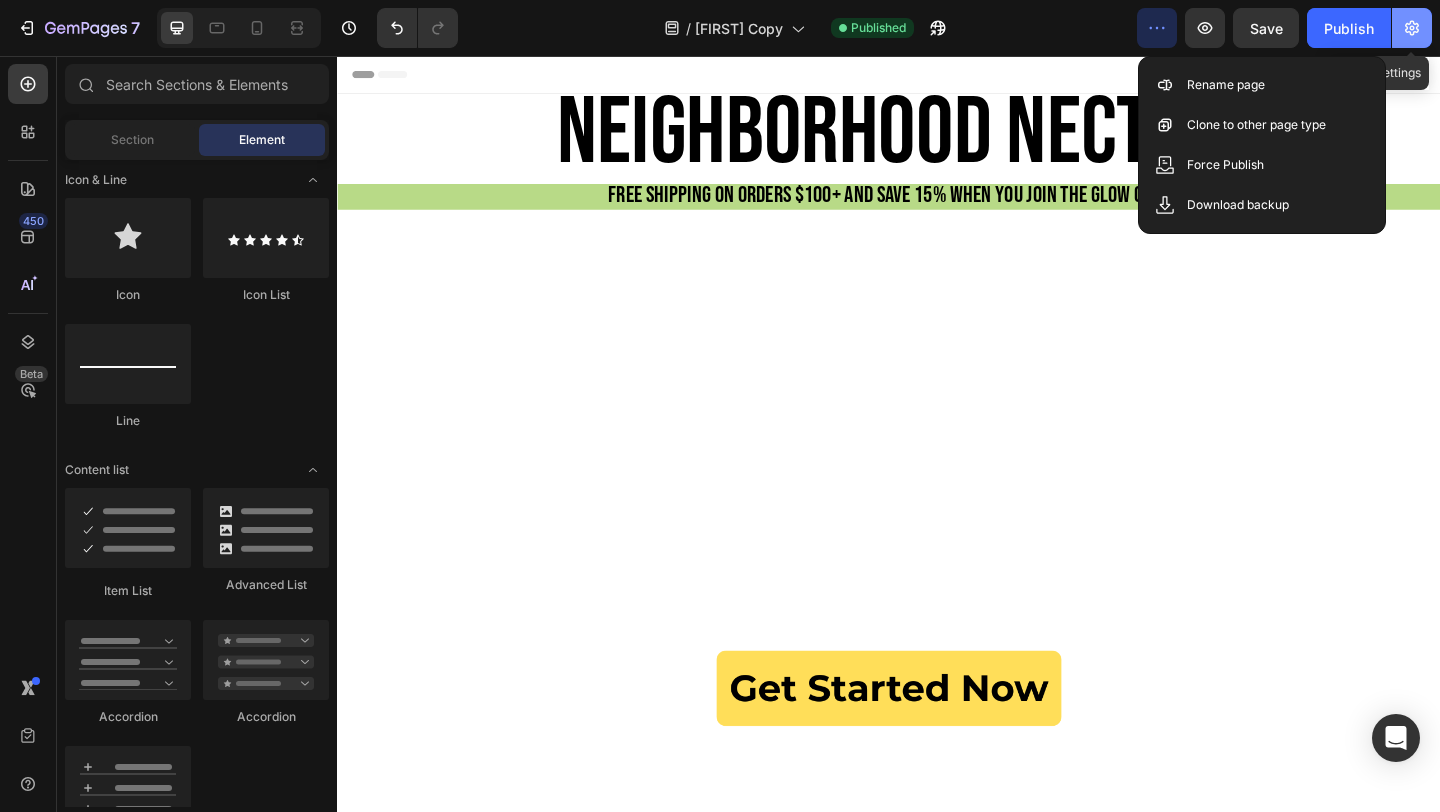 click 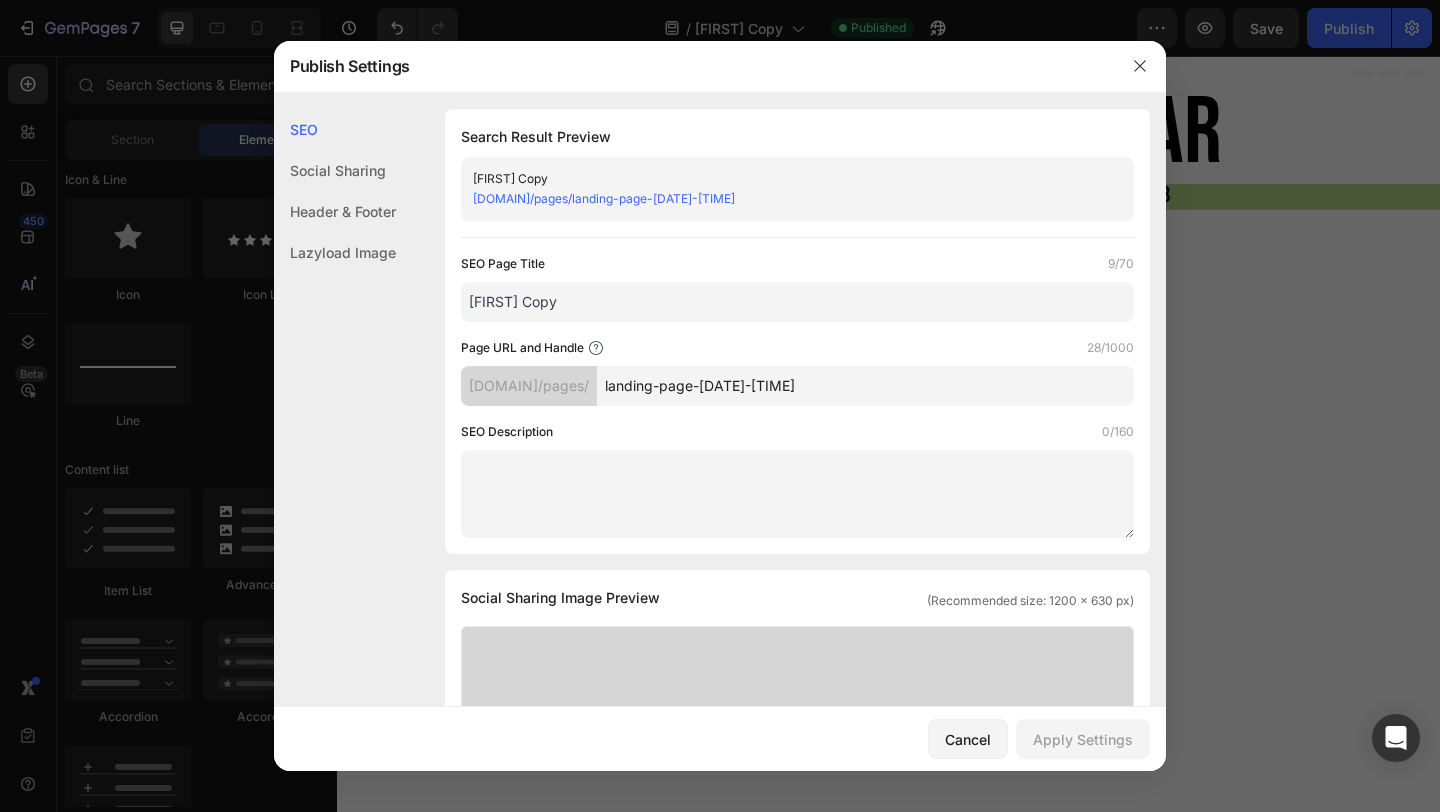 click on "[DOMAIN]/pages/landing-page-[DATE]-[TIME]" at bounding box center [781, 199] 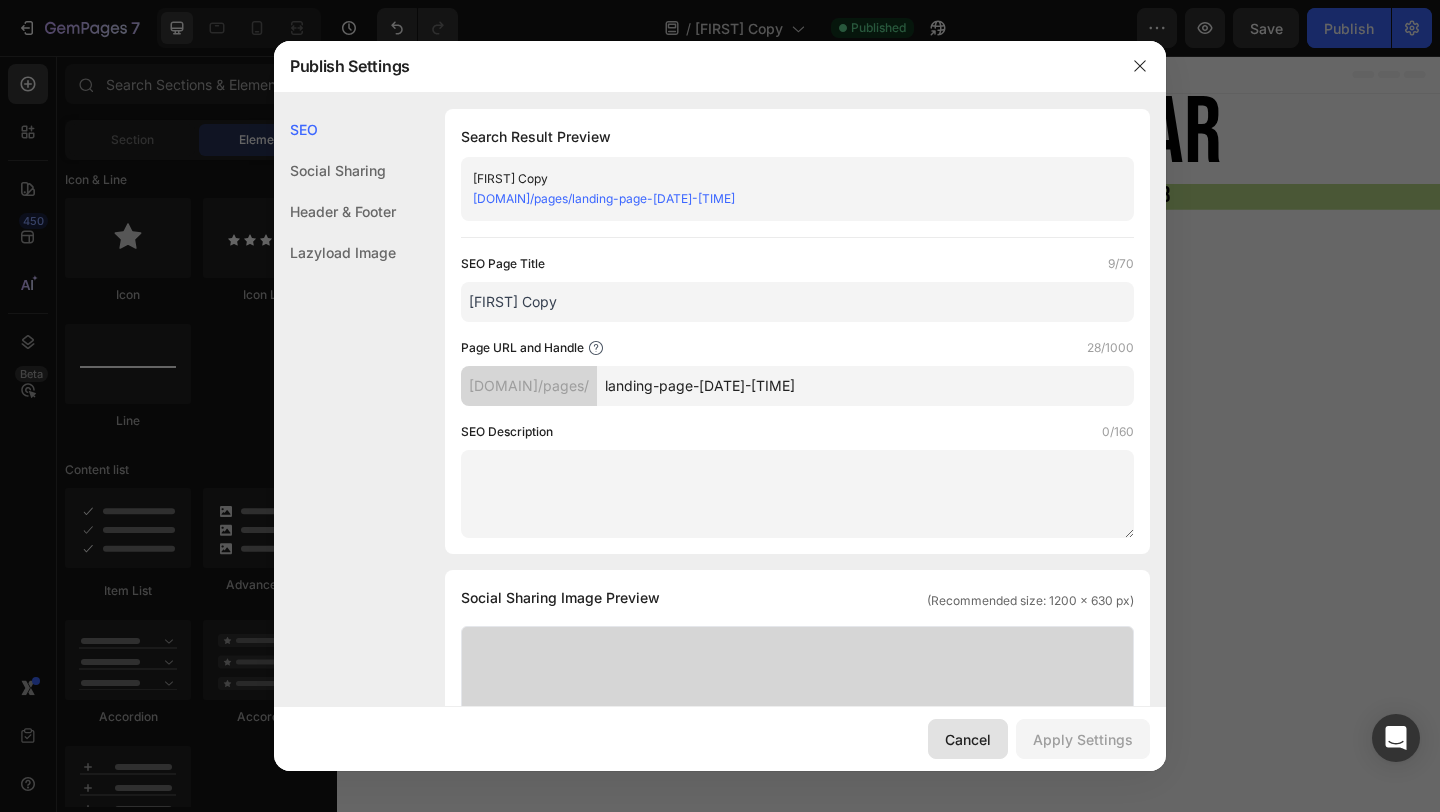 click on "Cancel" at bounding box center [968, 739] 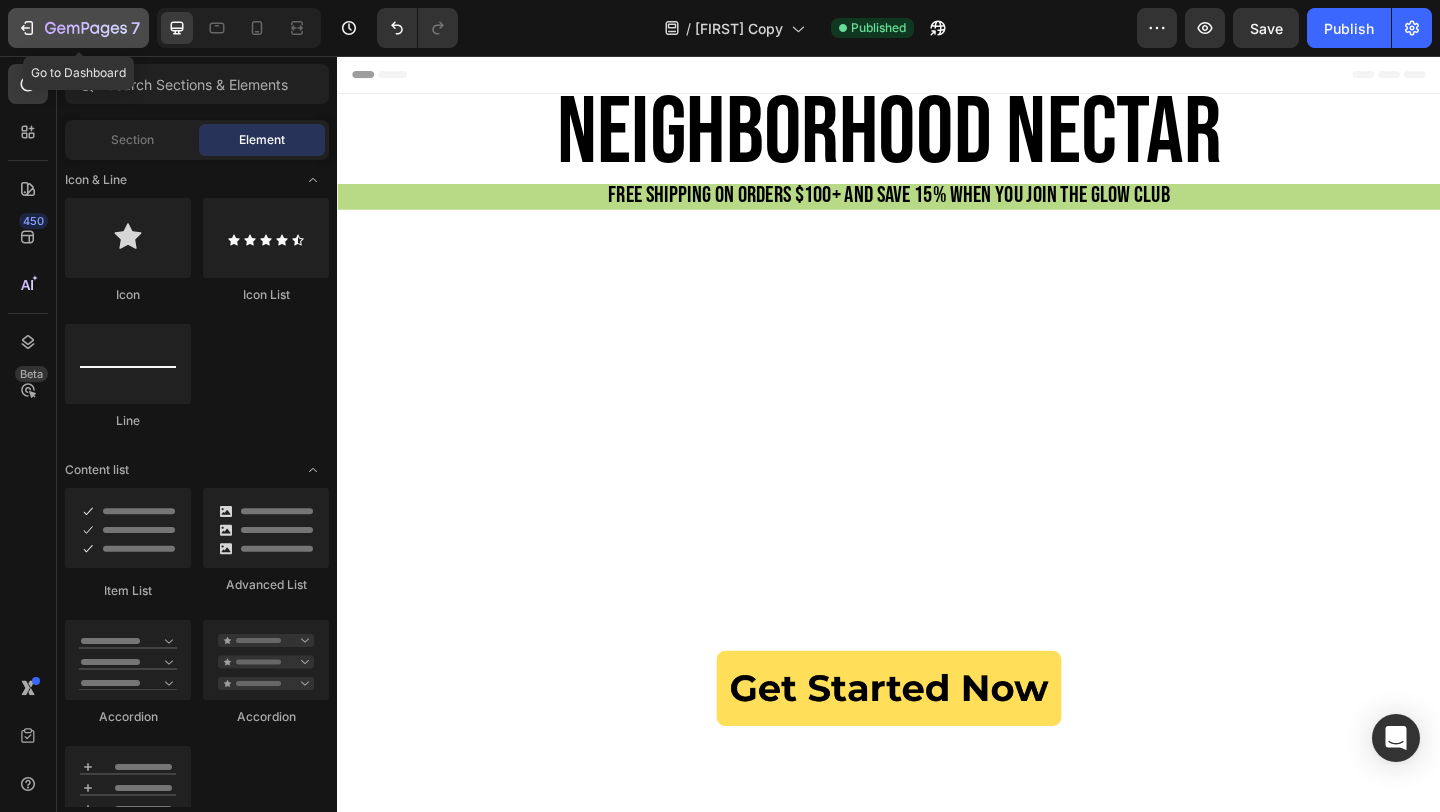 click 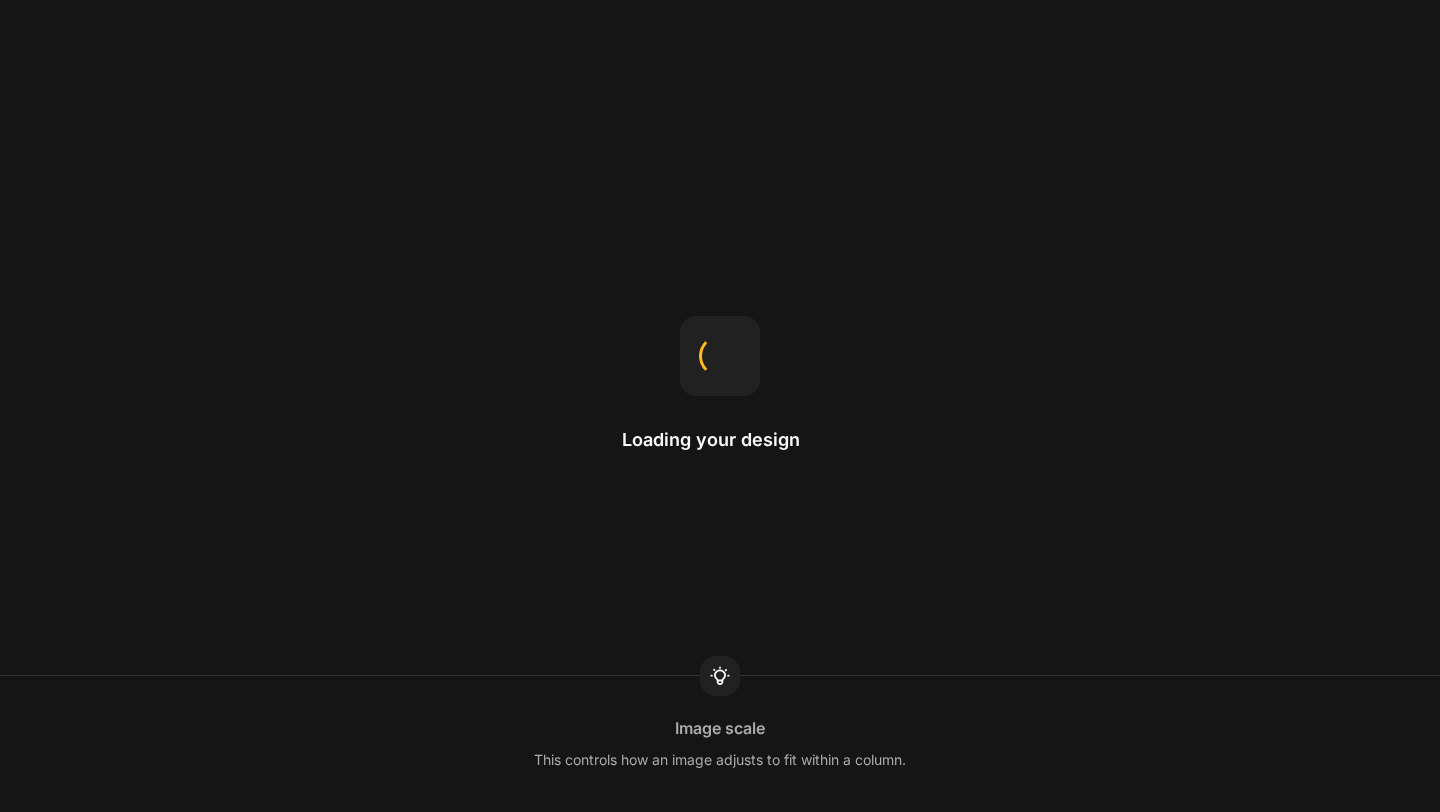 scroll, scrollTop: 0, scrollLeft: 0, axis: both 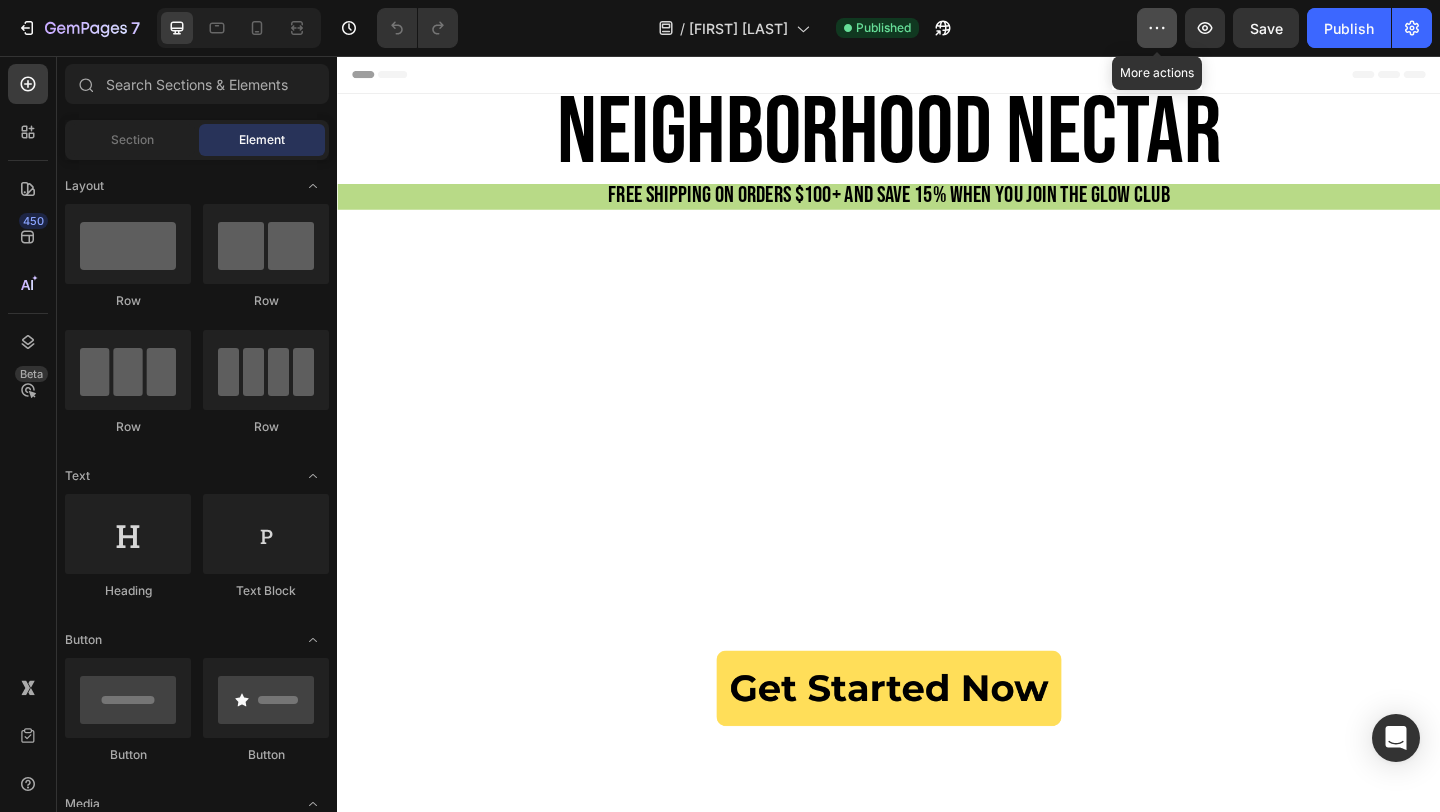 click 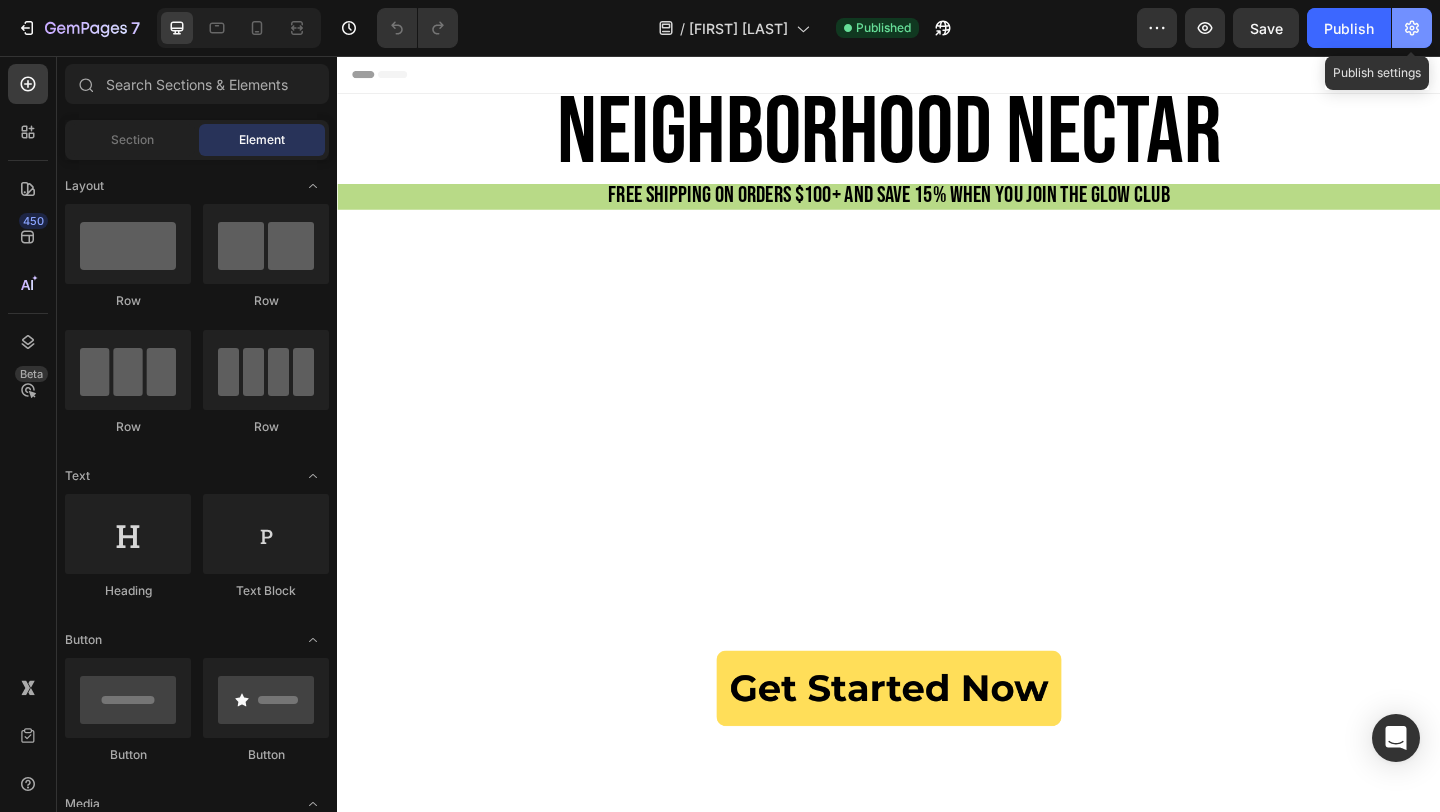 click 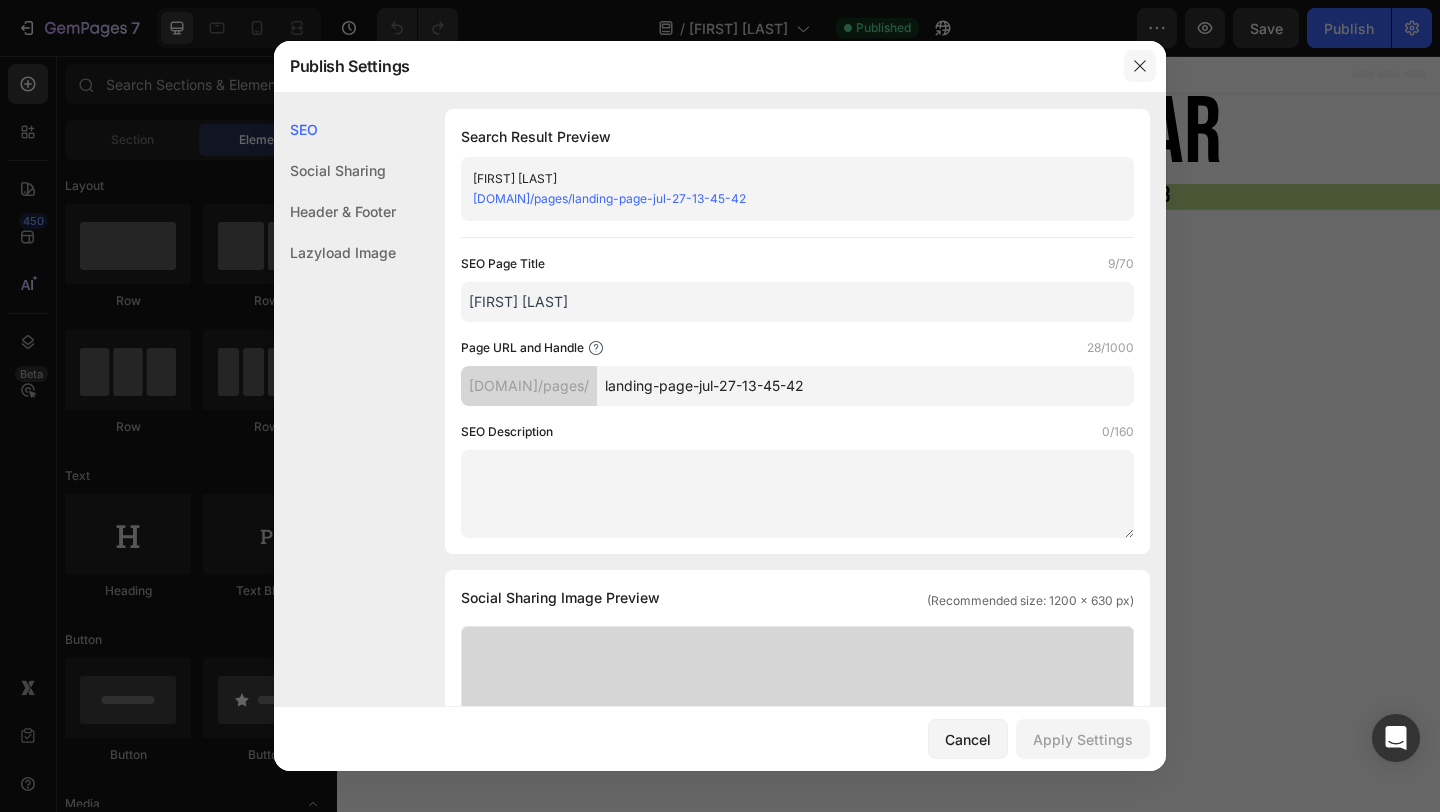 drag, startPoint x: 1149, startPoint y: 61, endPoint x: 886, endPoint y: 4, distance: 269.10593 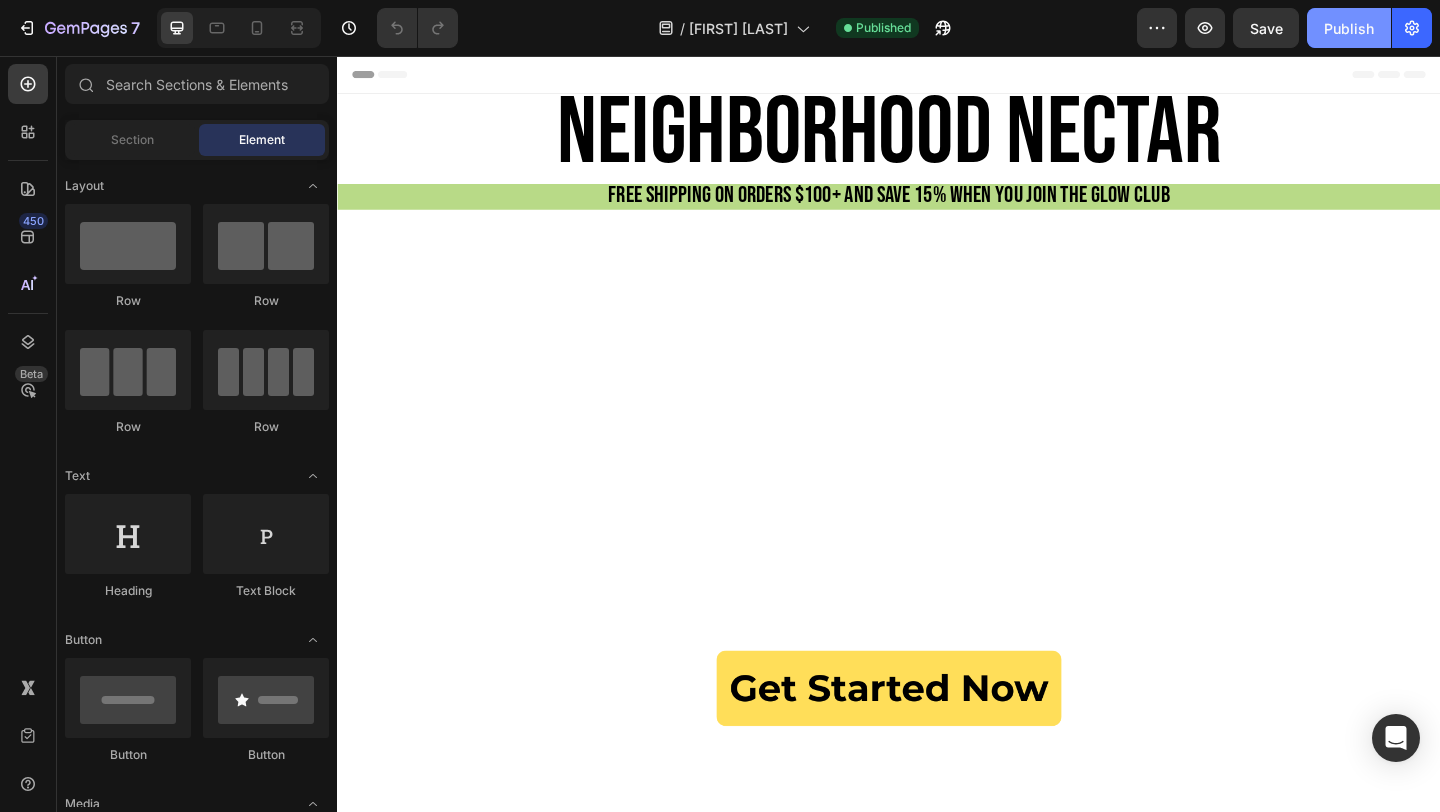 click on "Publish" at bounding box center (1349, 28) 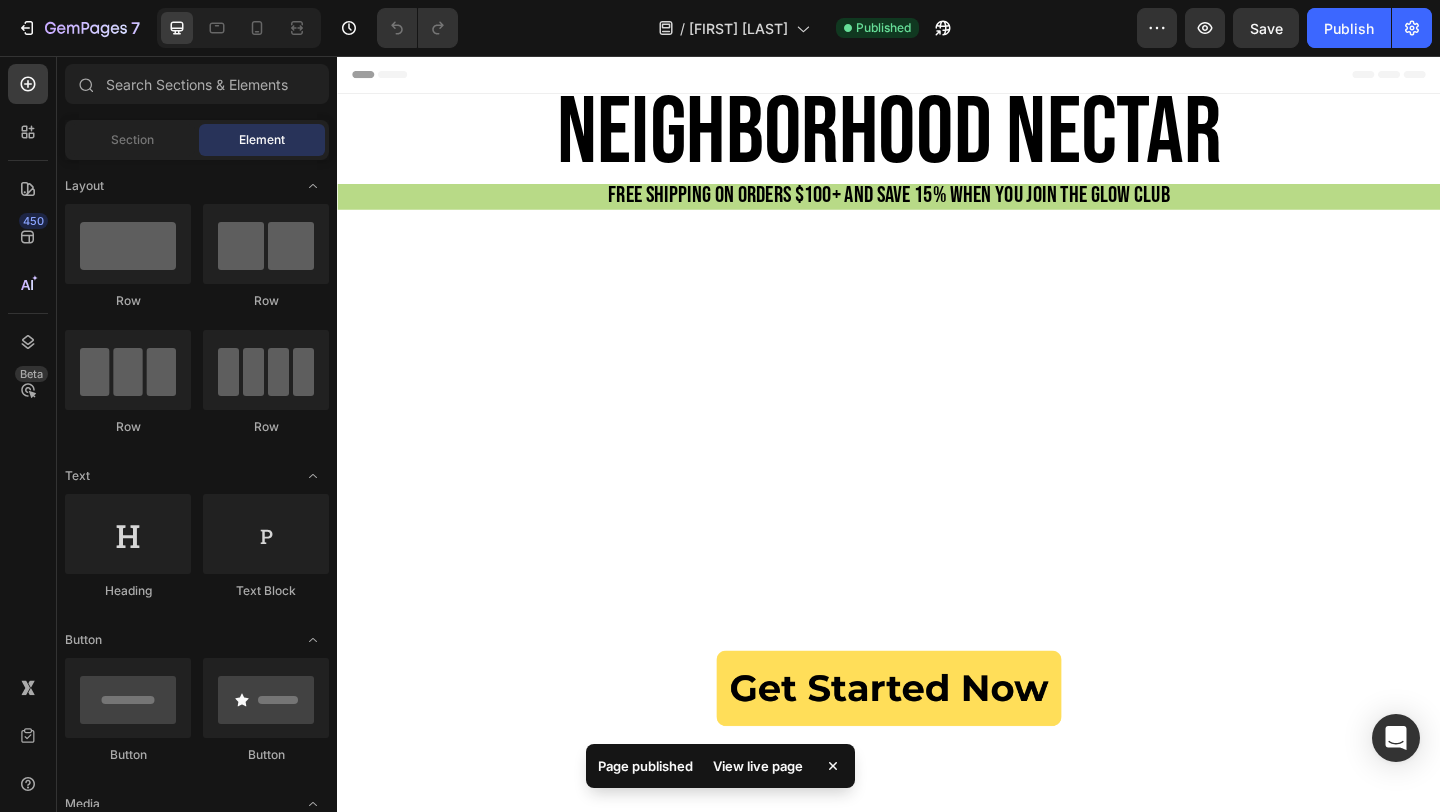 click on "View live page" at bounding box center (758, 766) 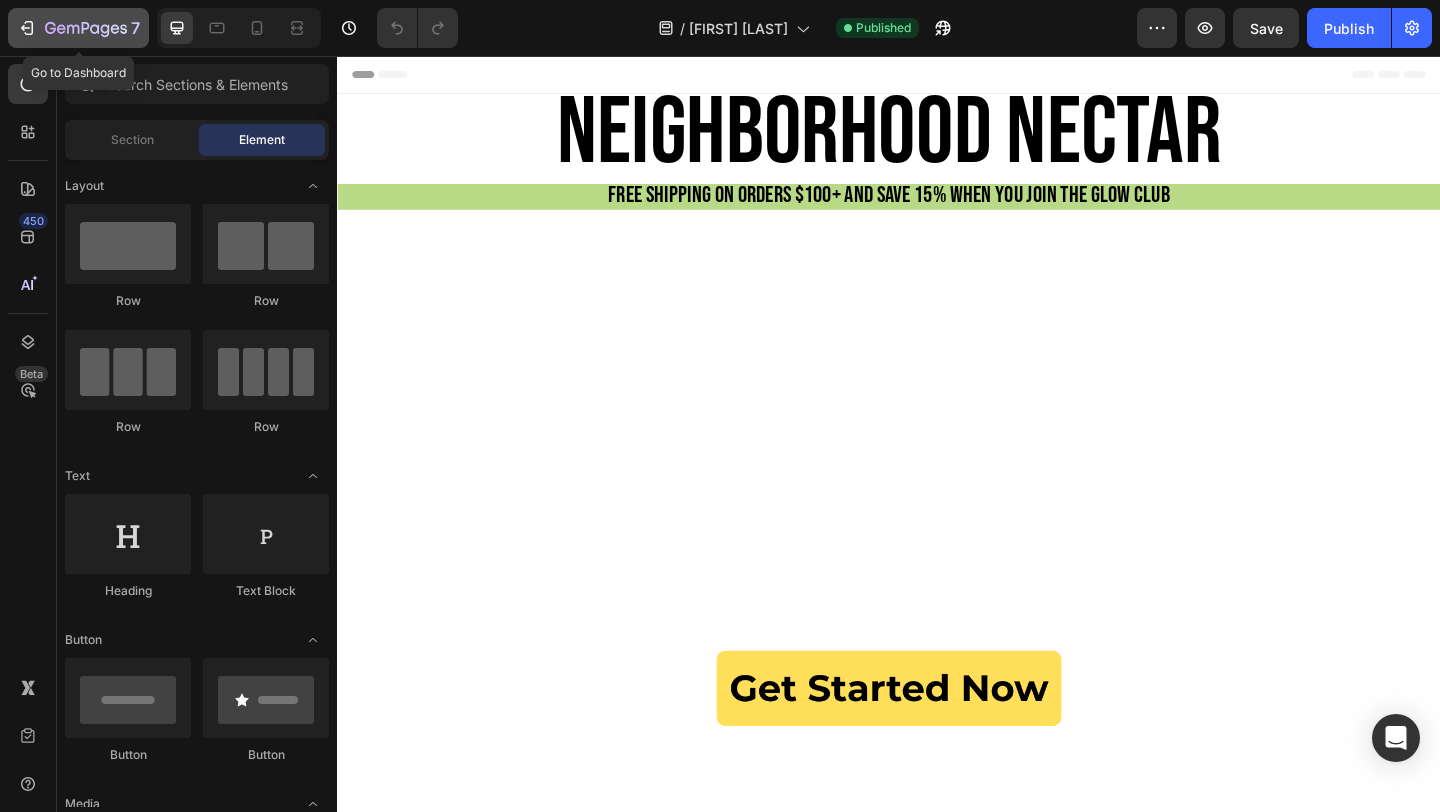 click 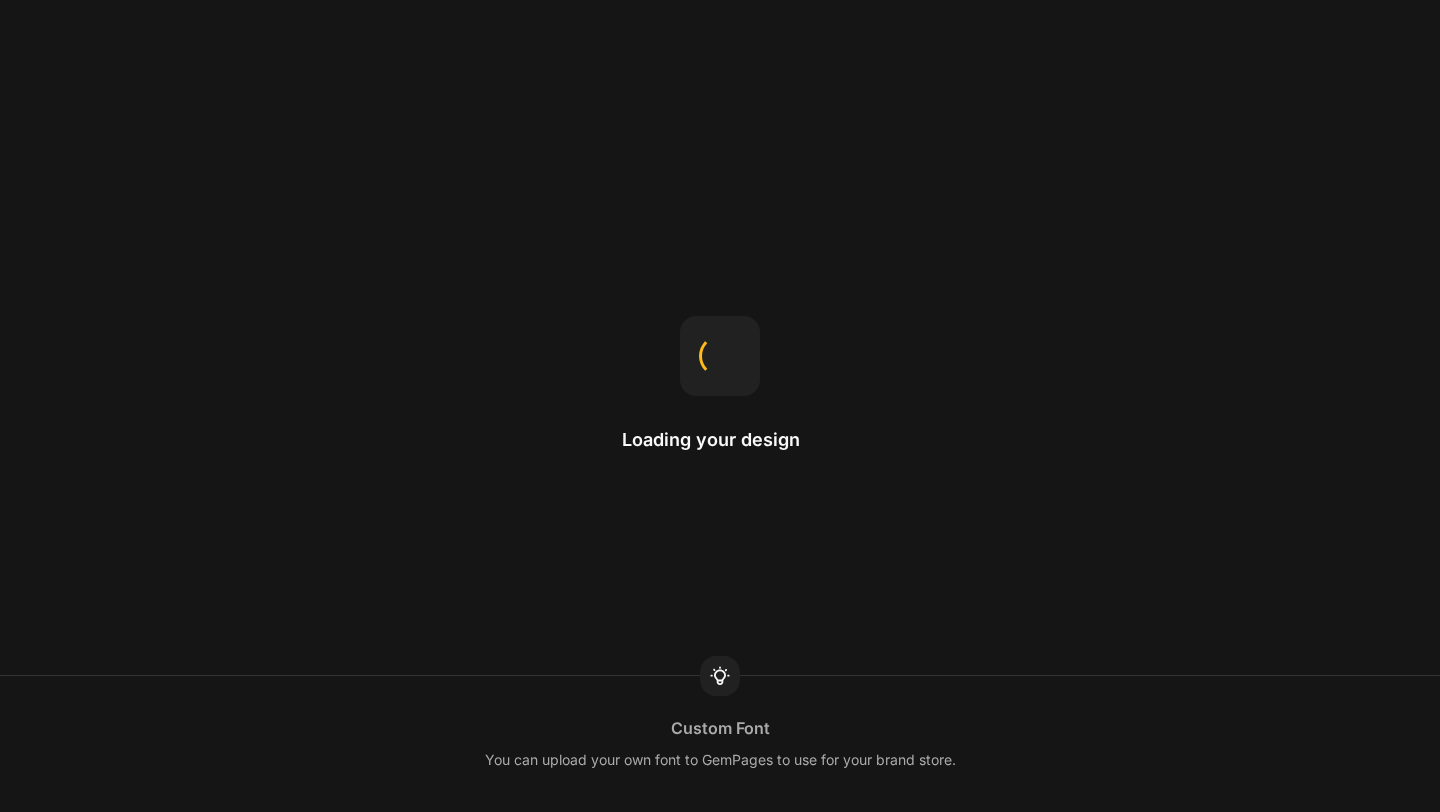 scroll, scrollTop: 0, scrollLeft: 0, axis: both 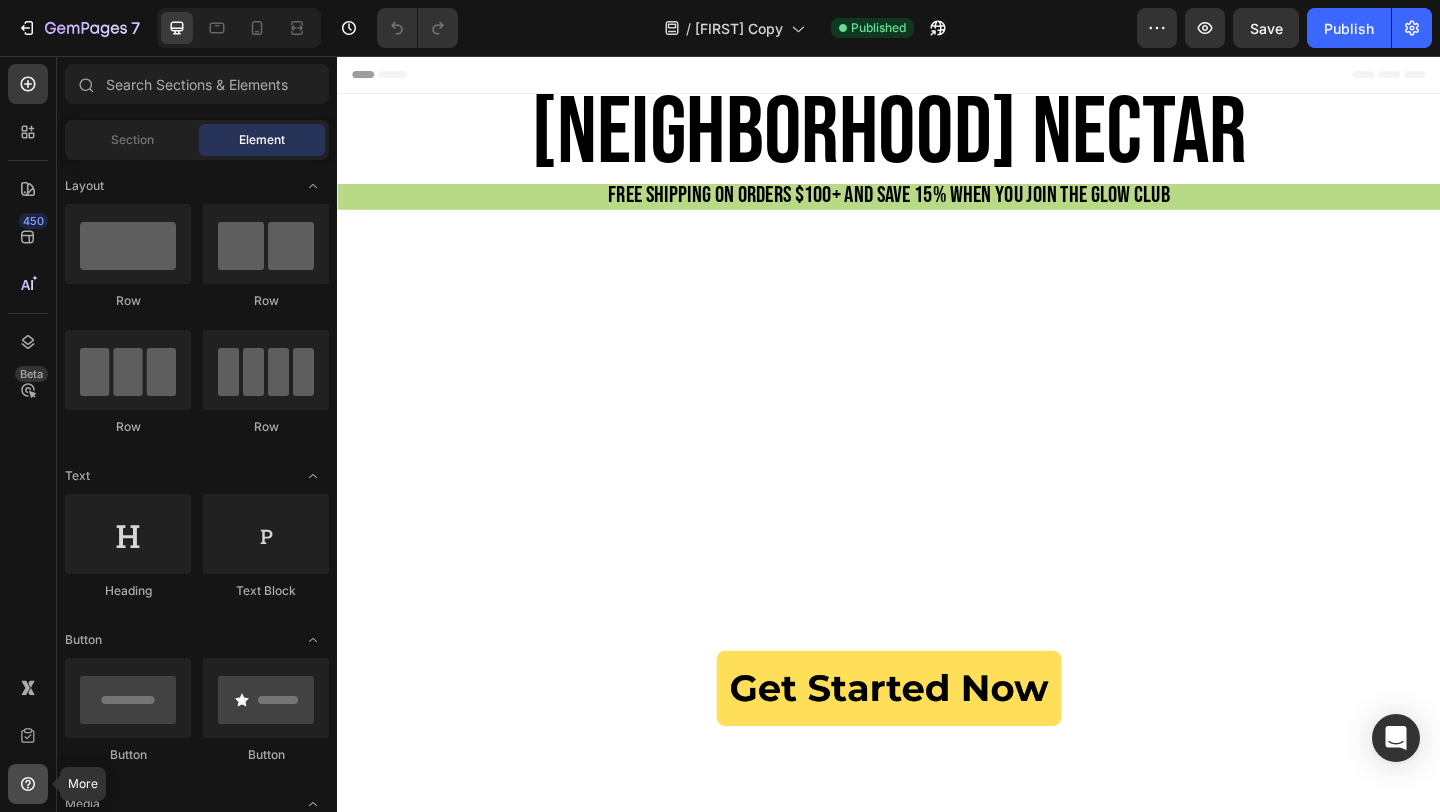 click 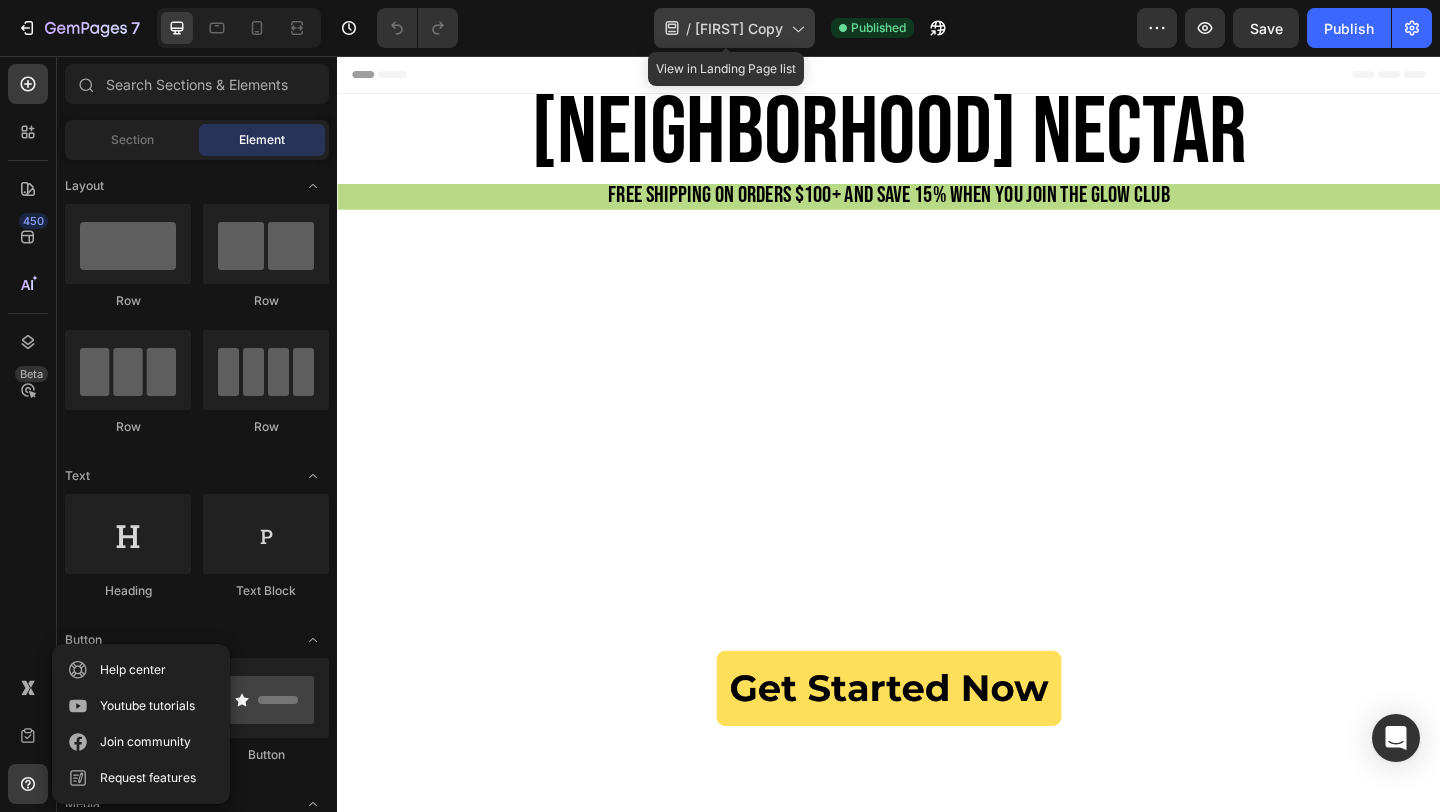 click on "[FIRST] Copy" at bounding box center (739, 28) 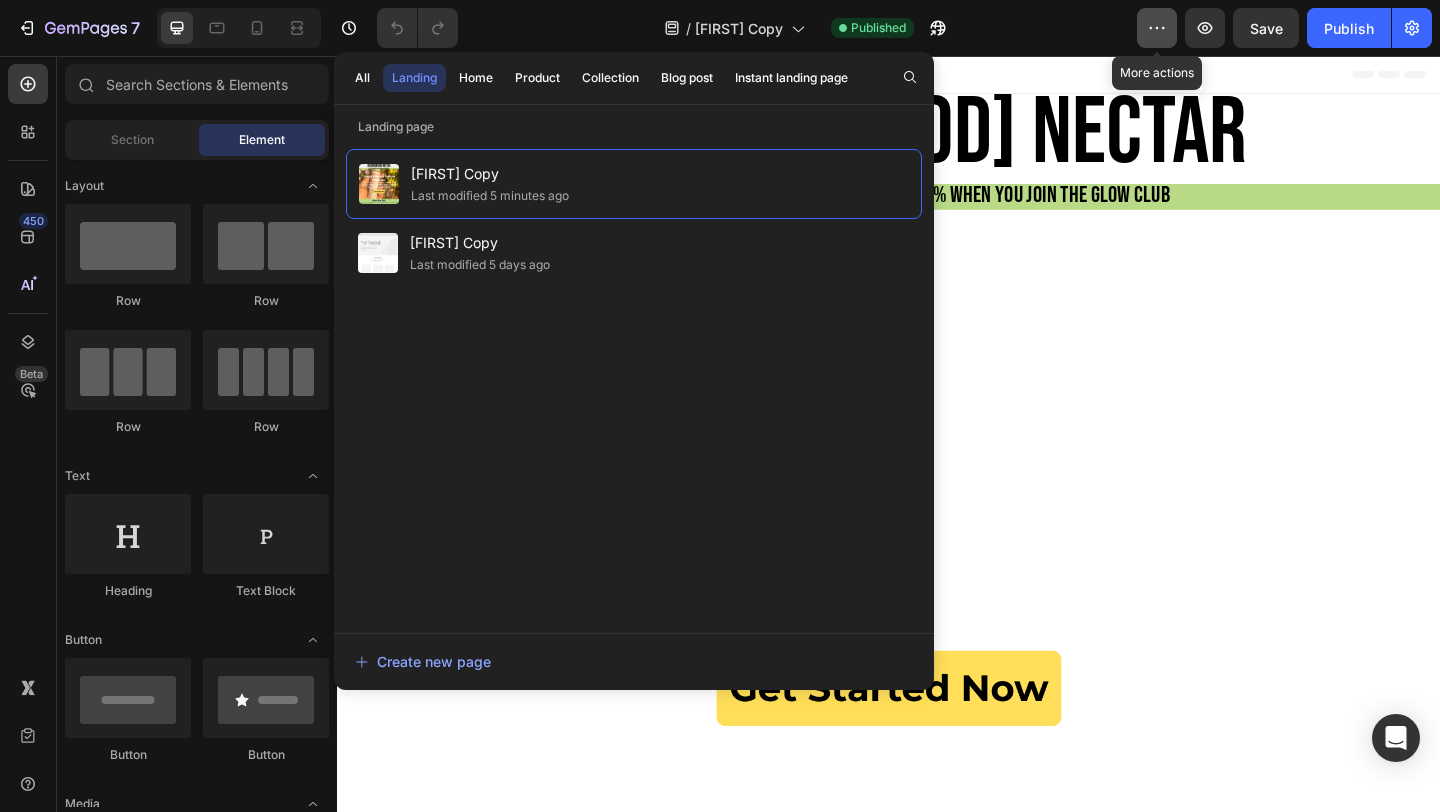 click 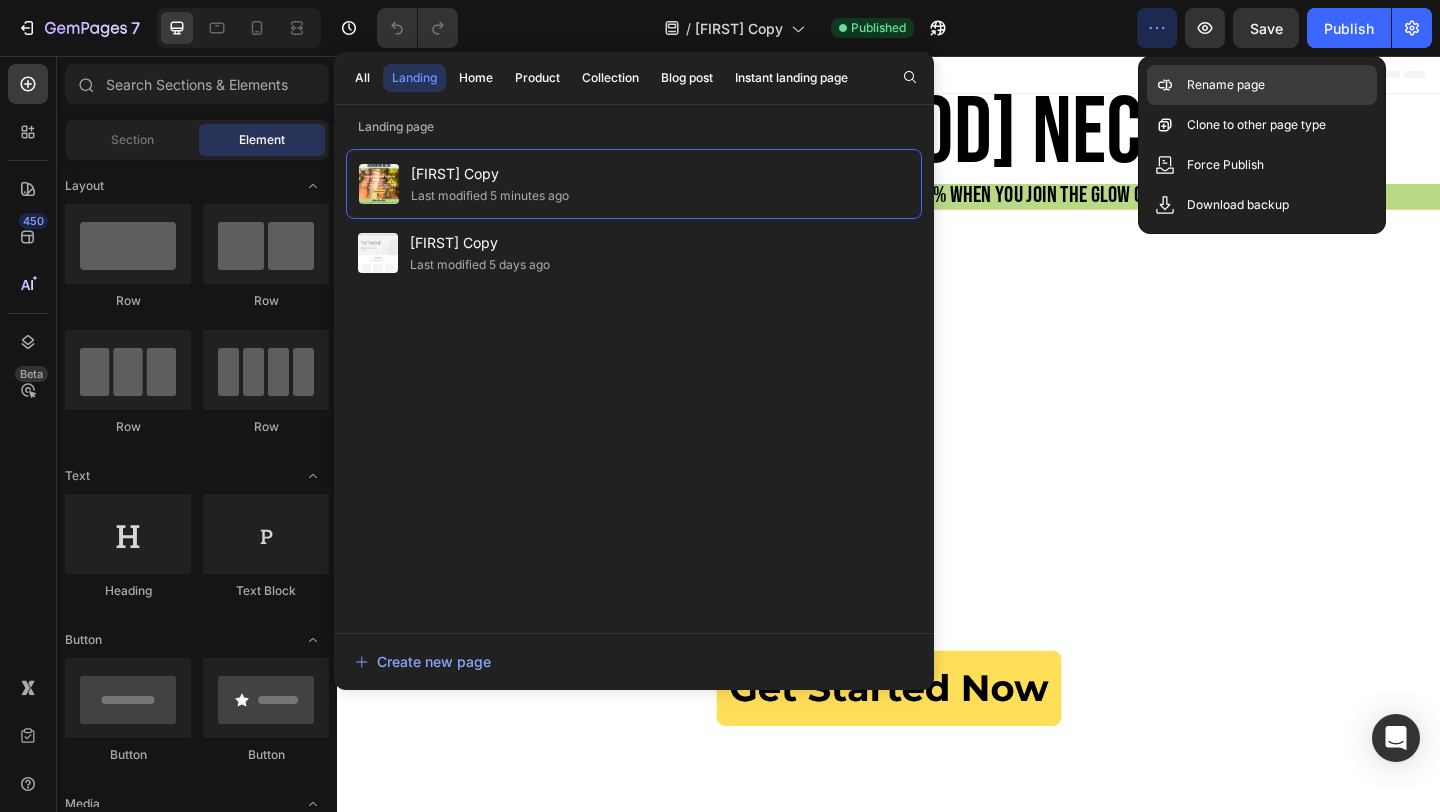 click on "Rename page" 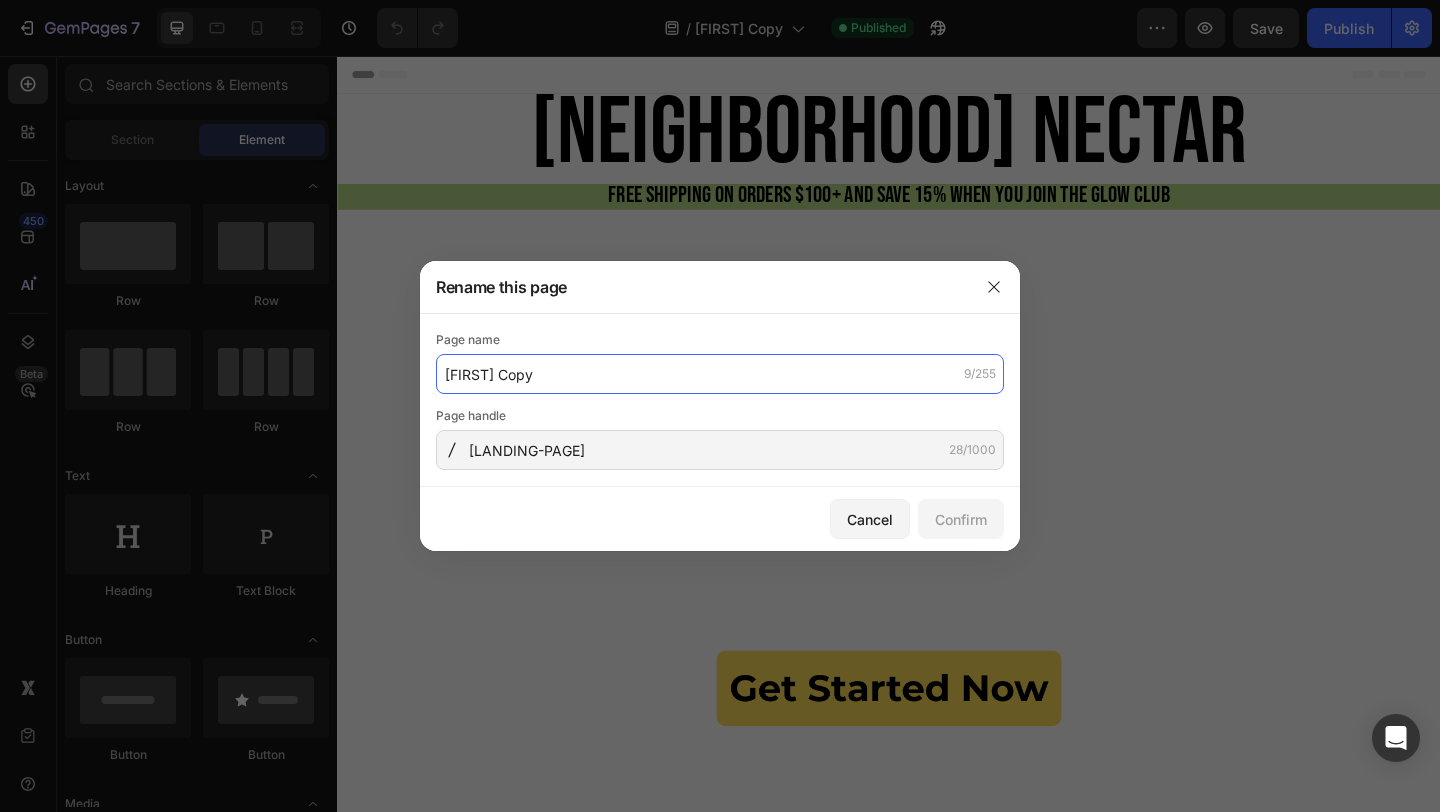 click on "[FIRST] Copy" 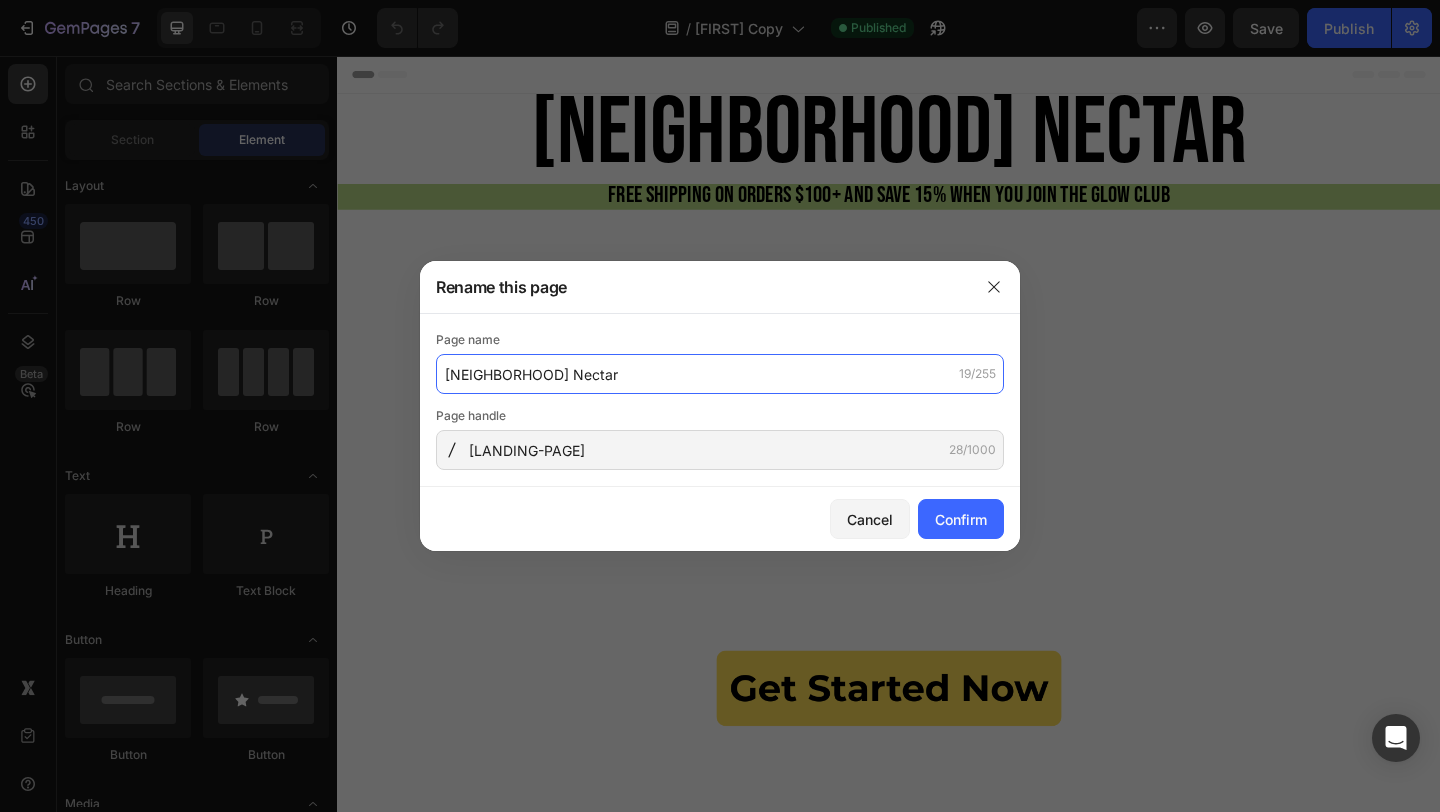 type on "Neighborhood Nectar" 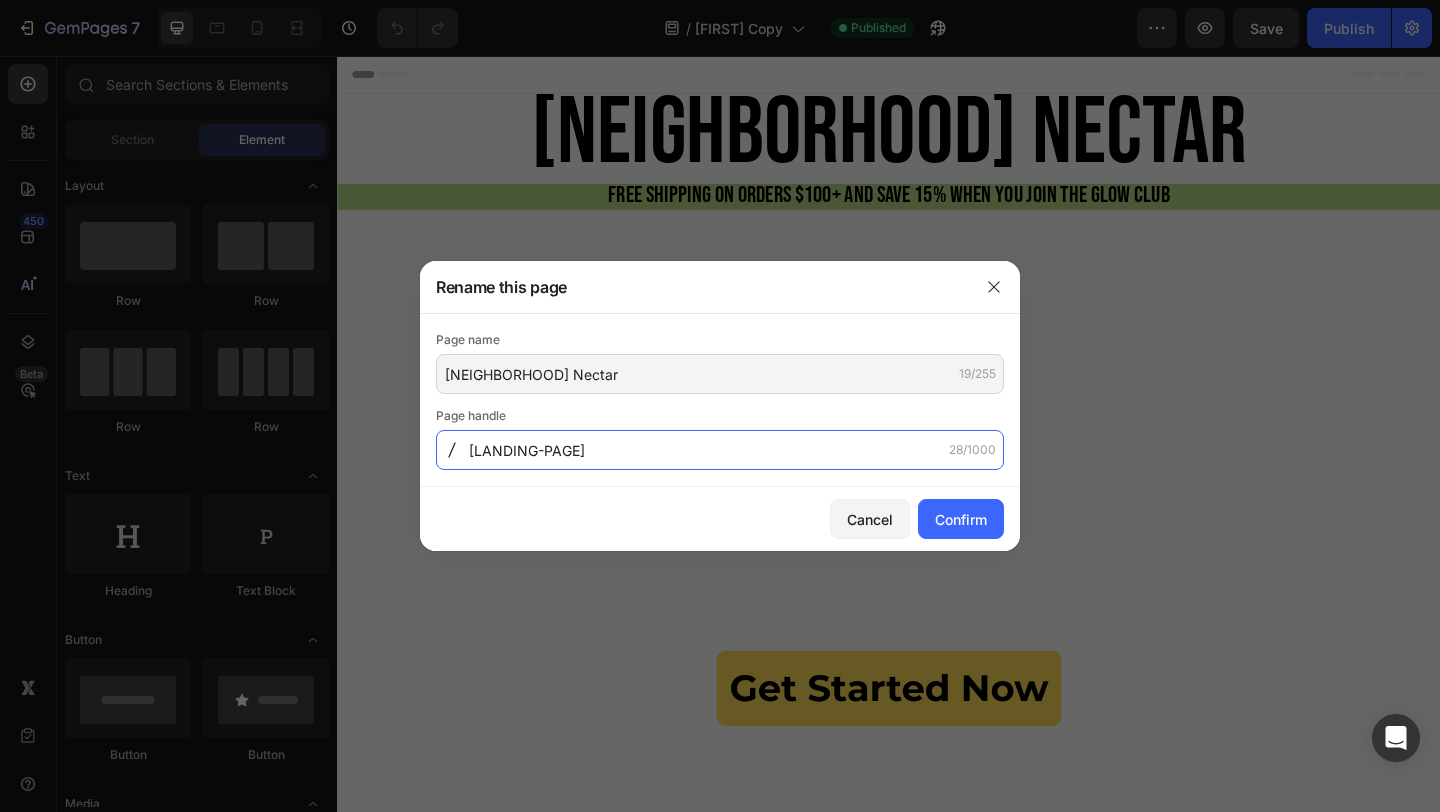 click on "landing-page-[DATE]-[TIME]" 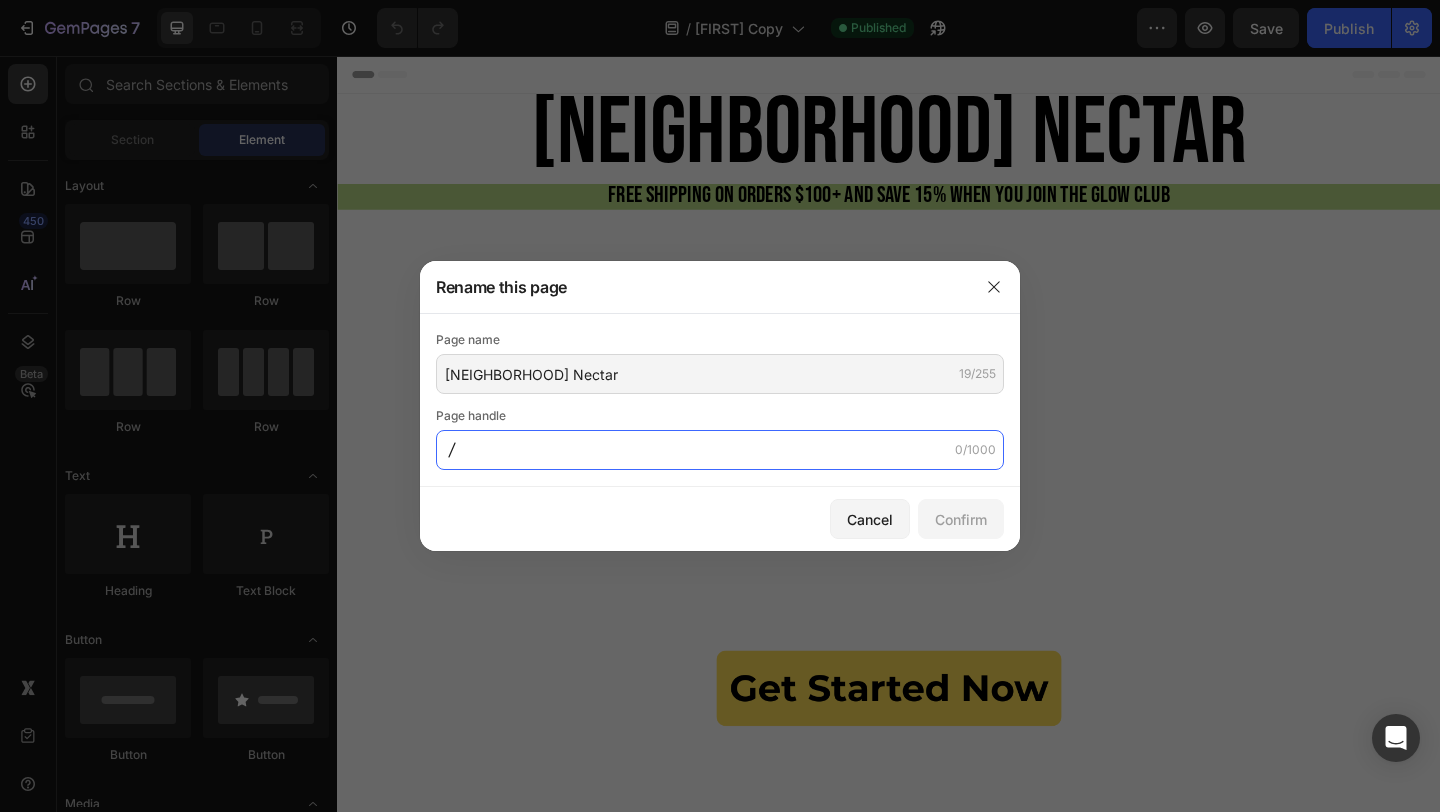 click 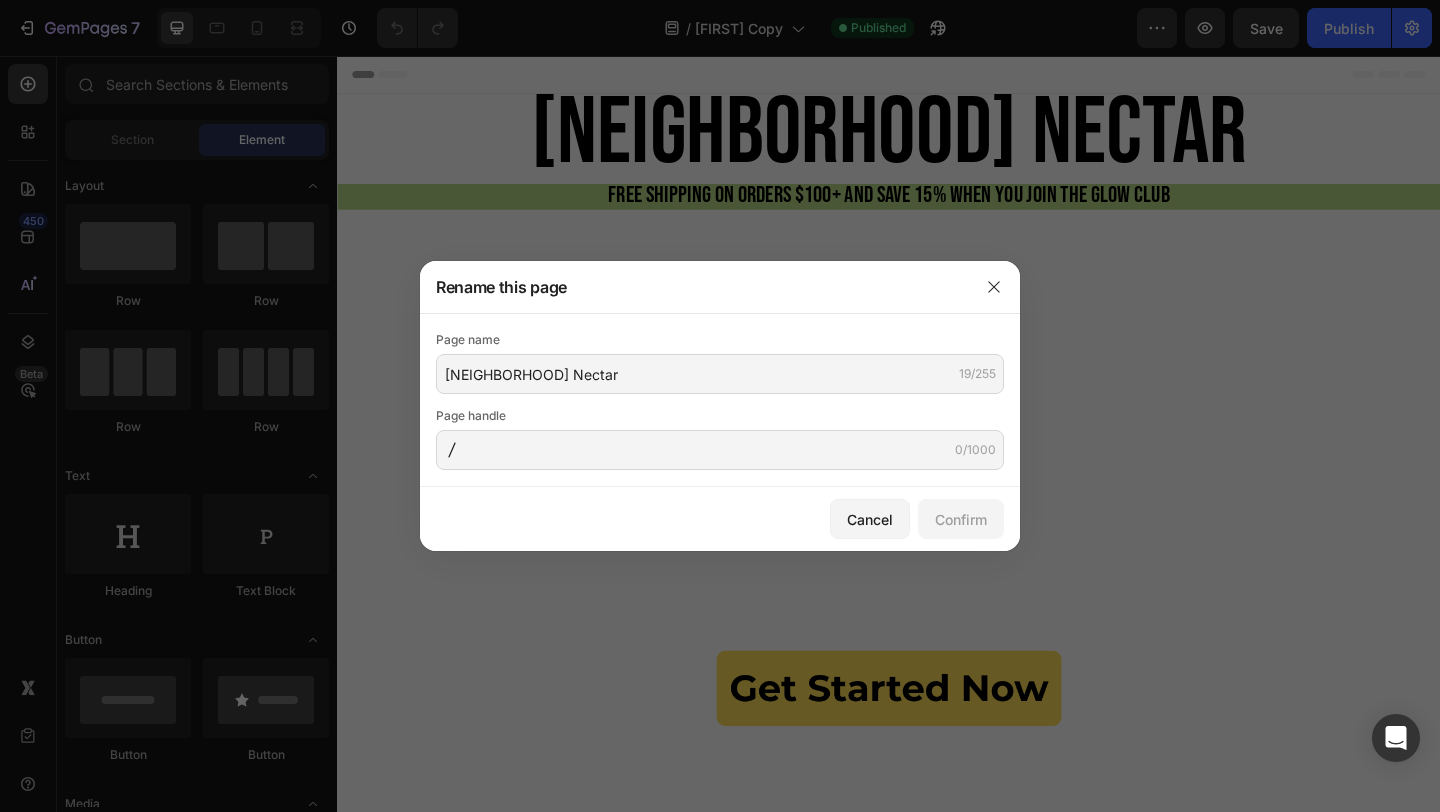 click on "Rename this page" at bounding box center (694, 287) 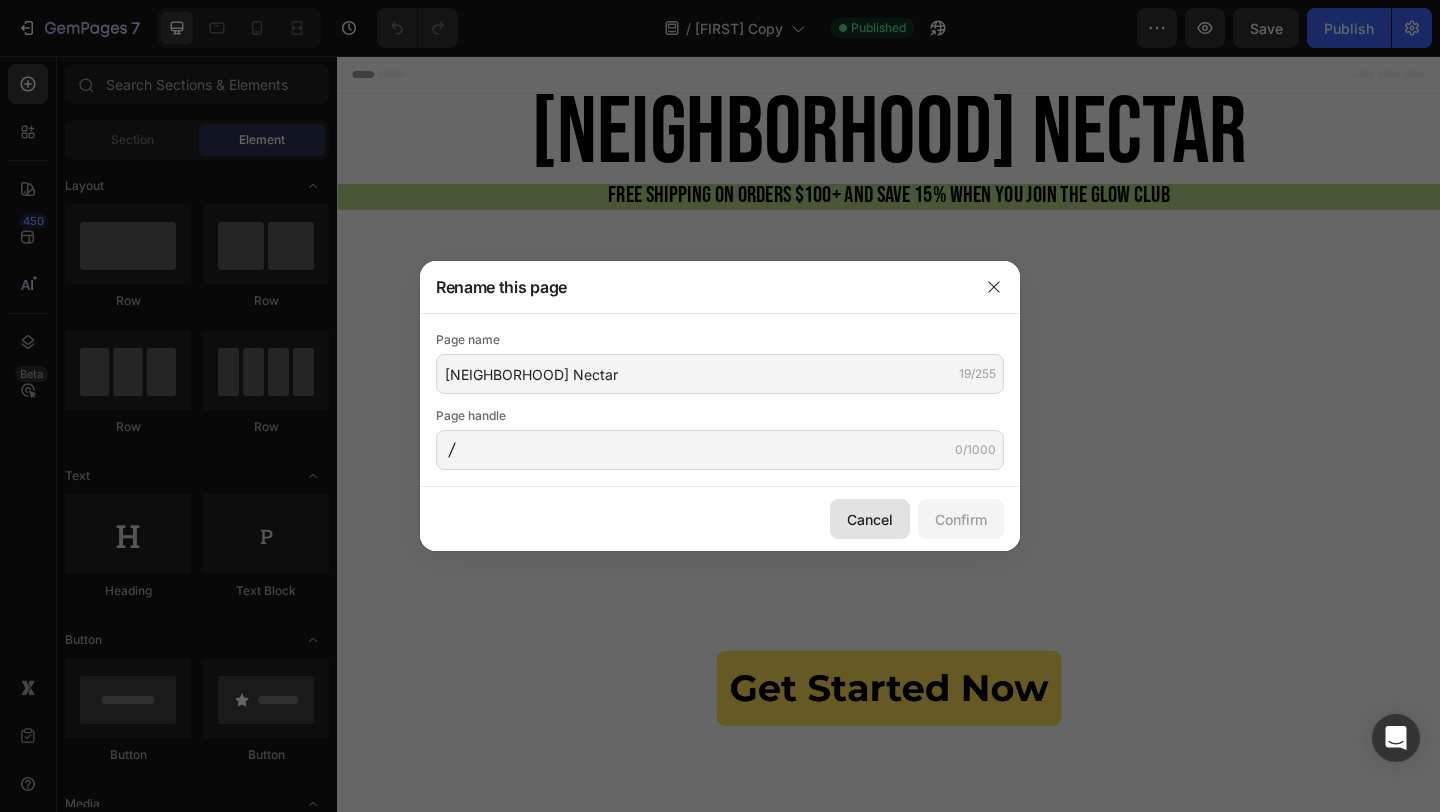 click on "Cancel" at bounding box center [870, 519] 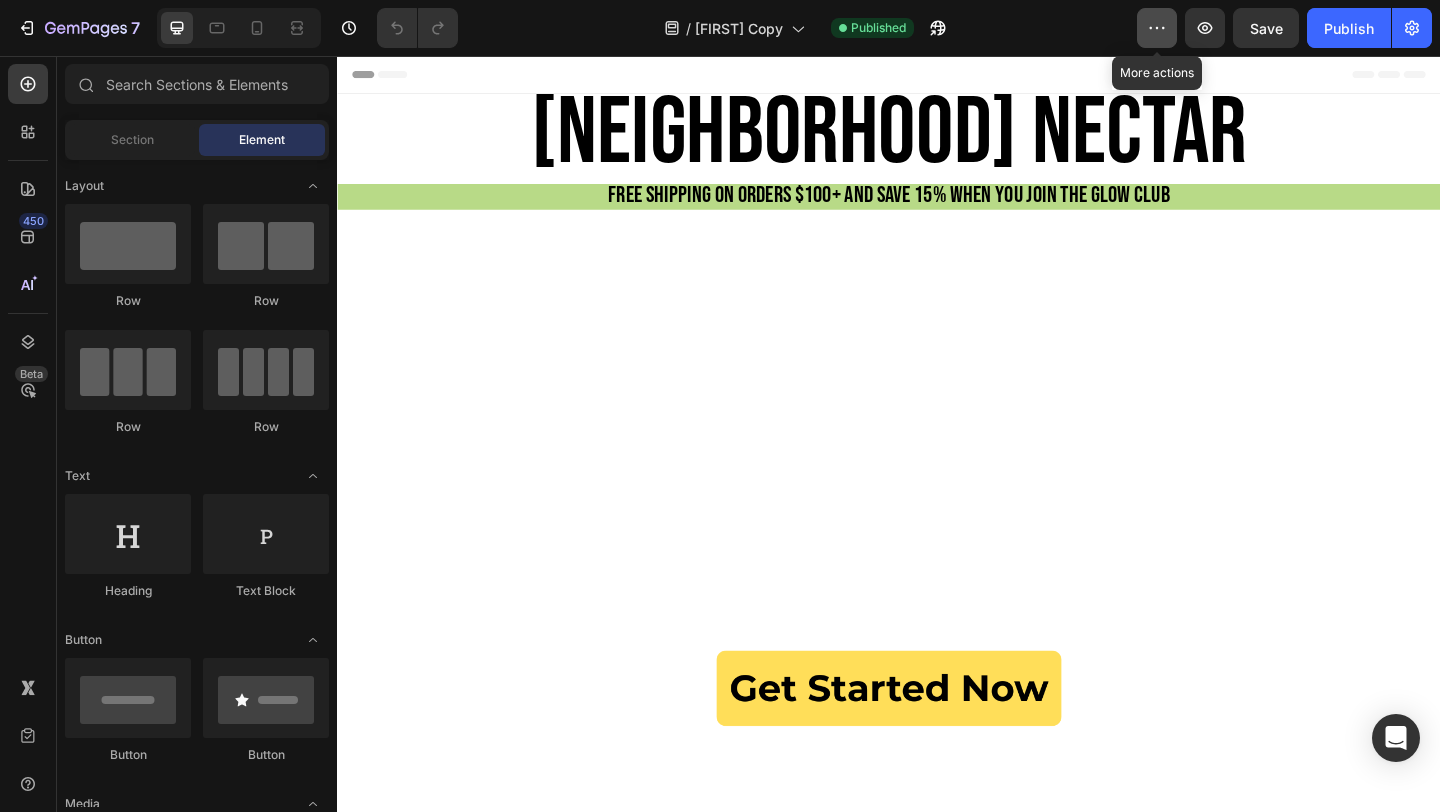 click 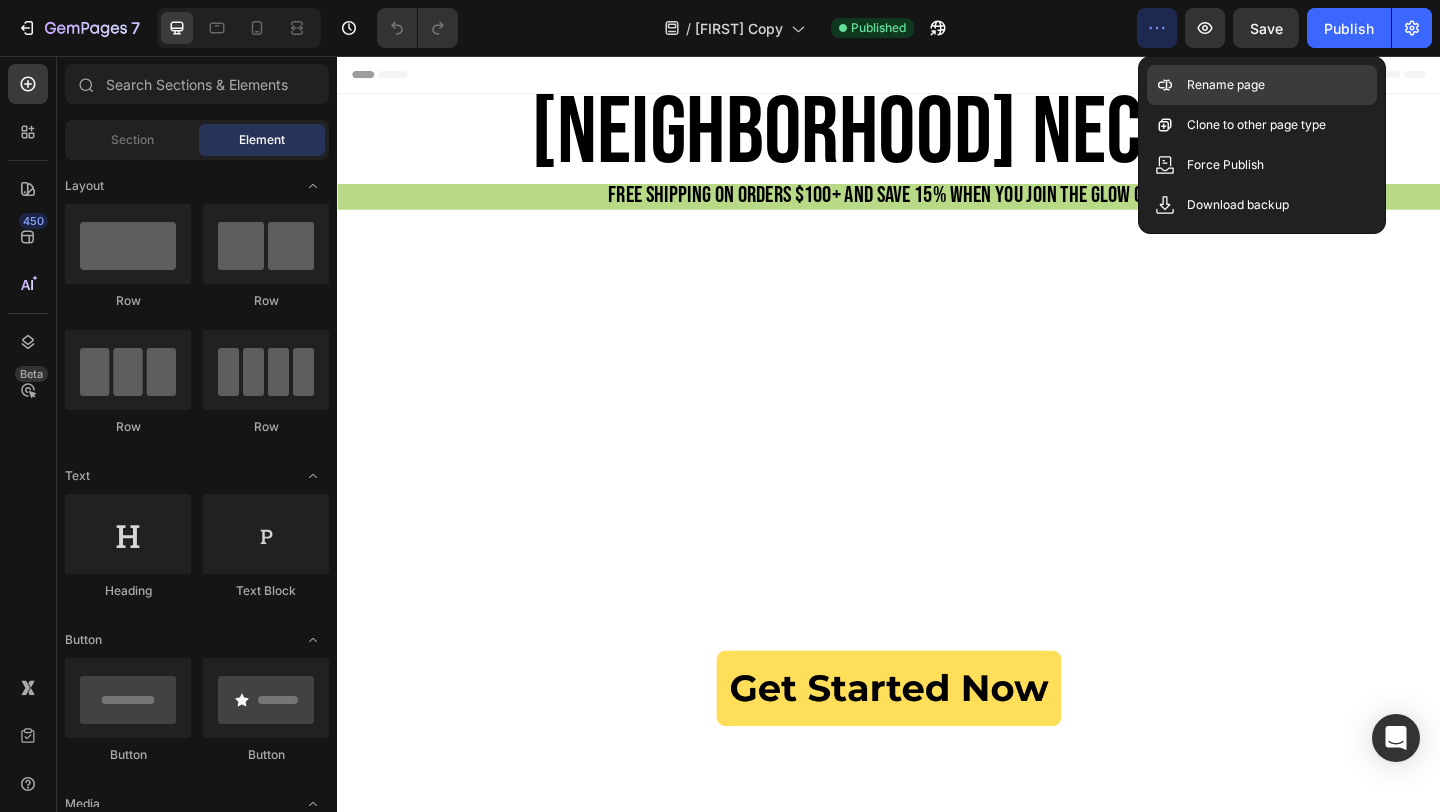 click on "Rename page" 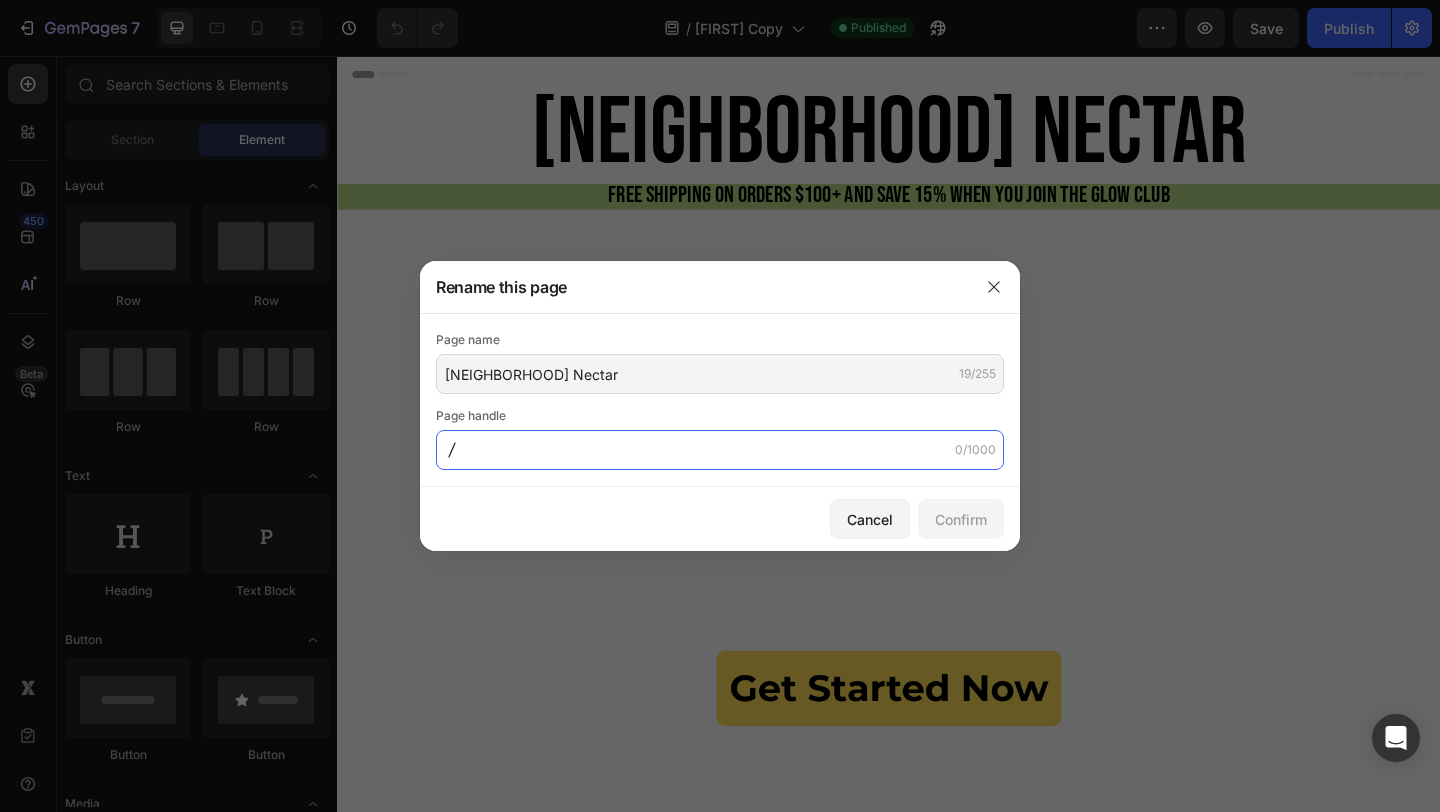 click 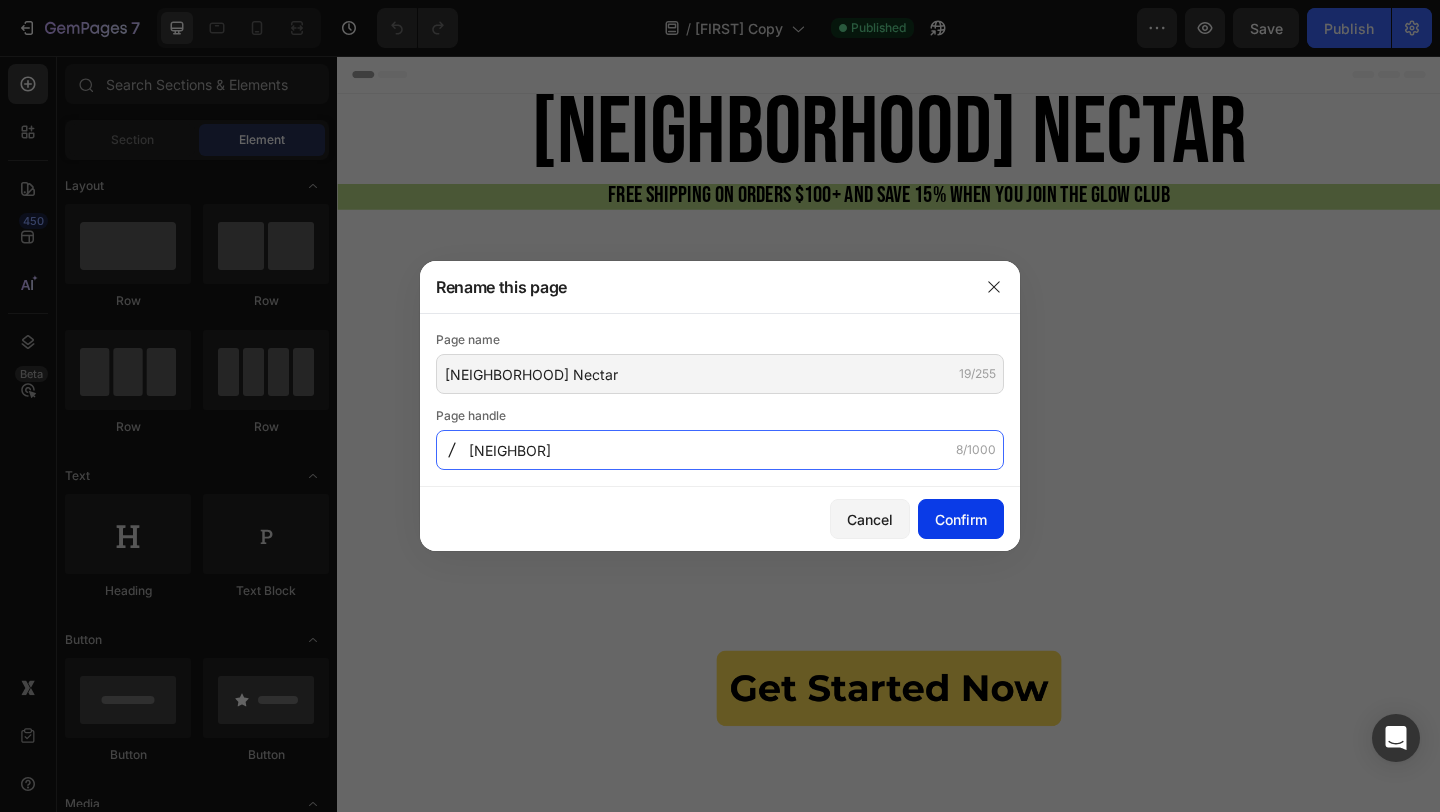 type on "neighbor" 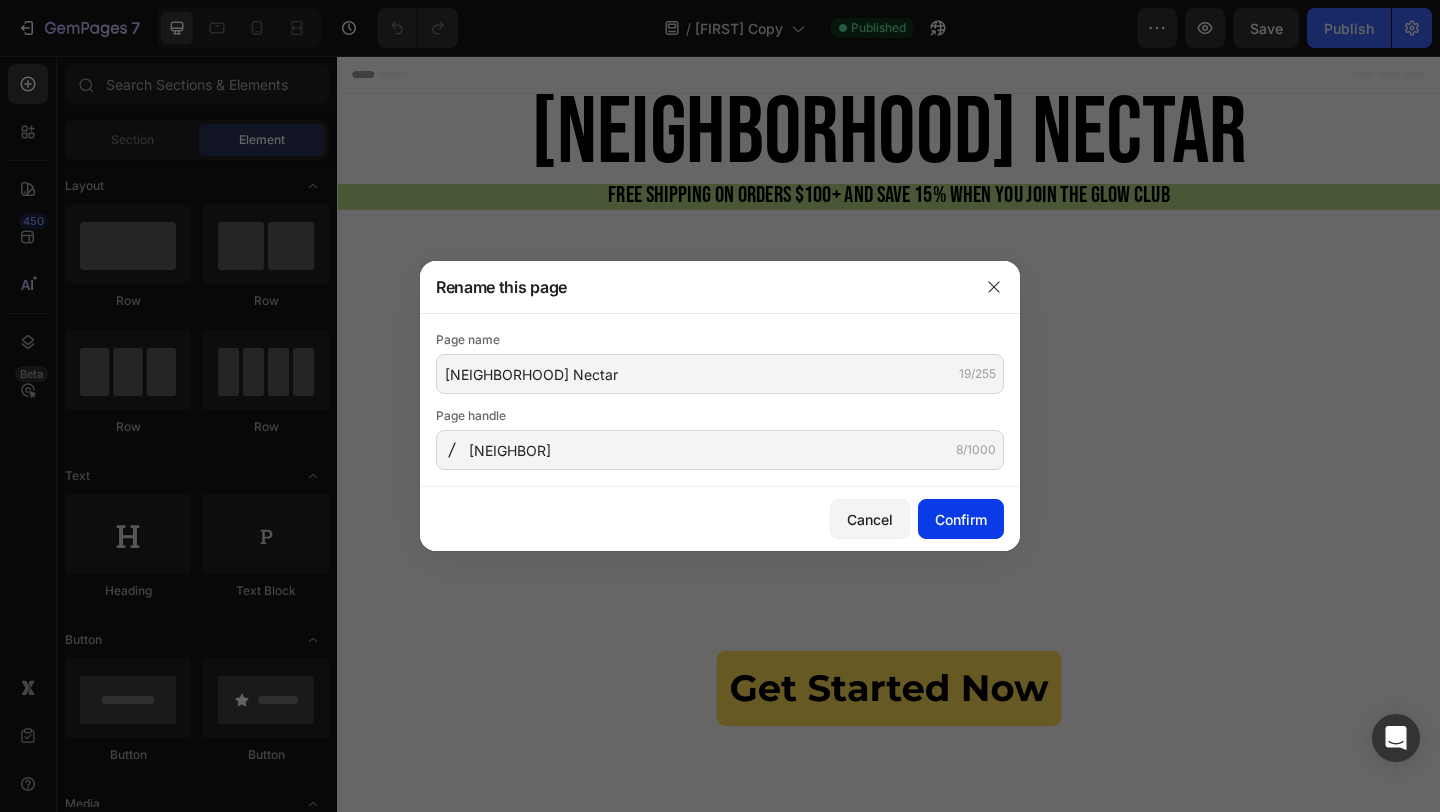 click on "Confirm" 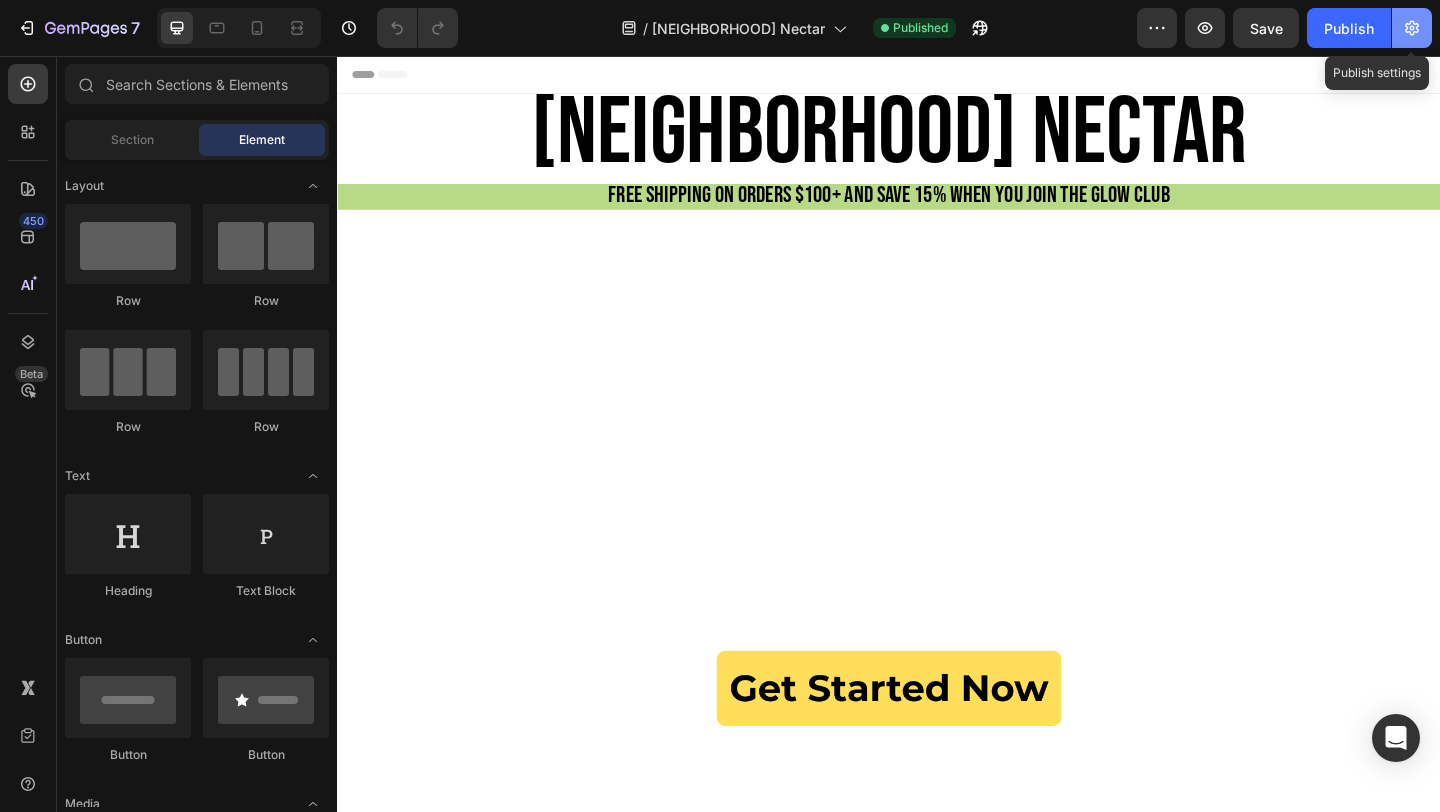 click 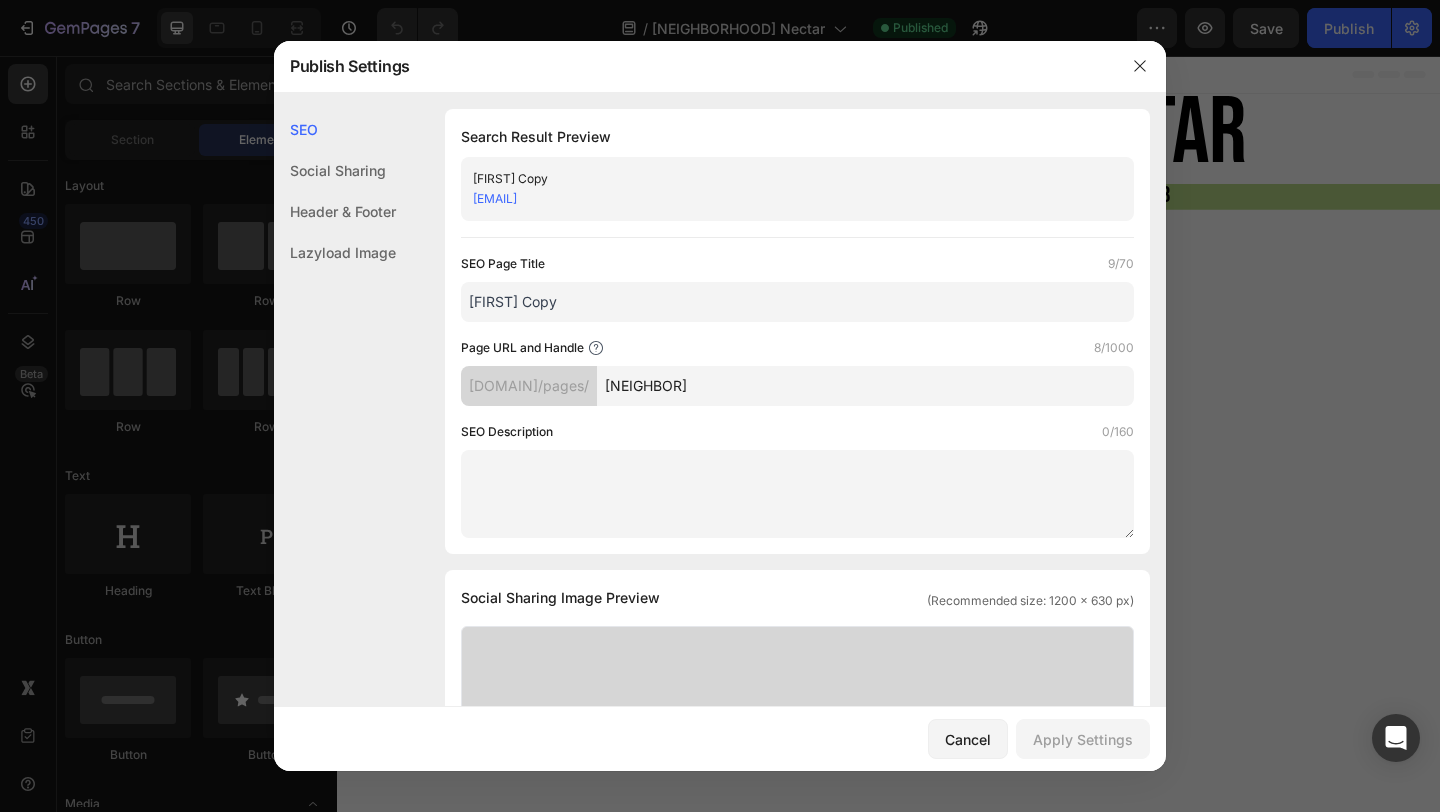 click on "[FIRST] Copy" at bounding box center (797, 302) 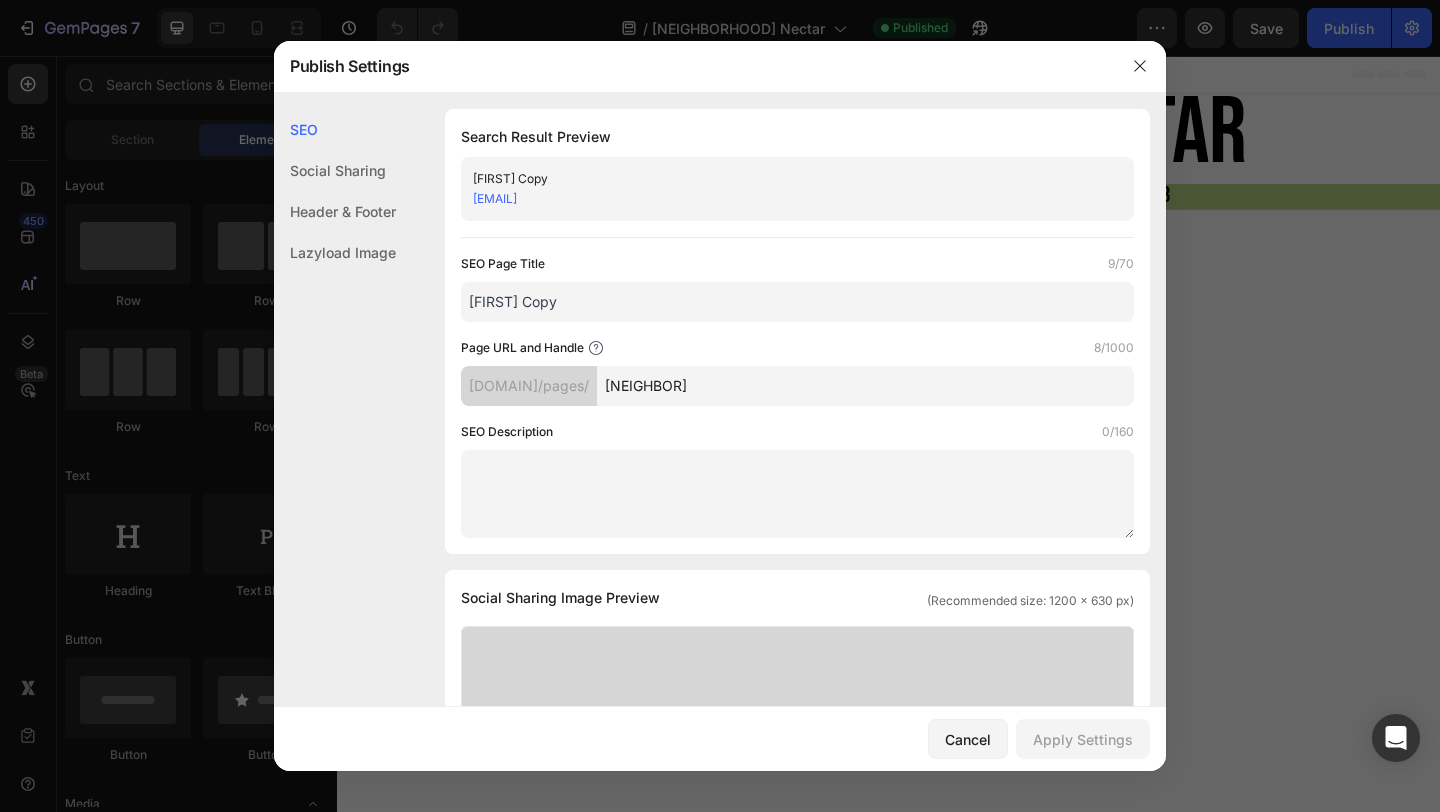 click on "[FIRST] Copy" at bounding box center [797, 302] 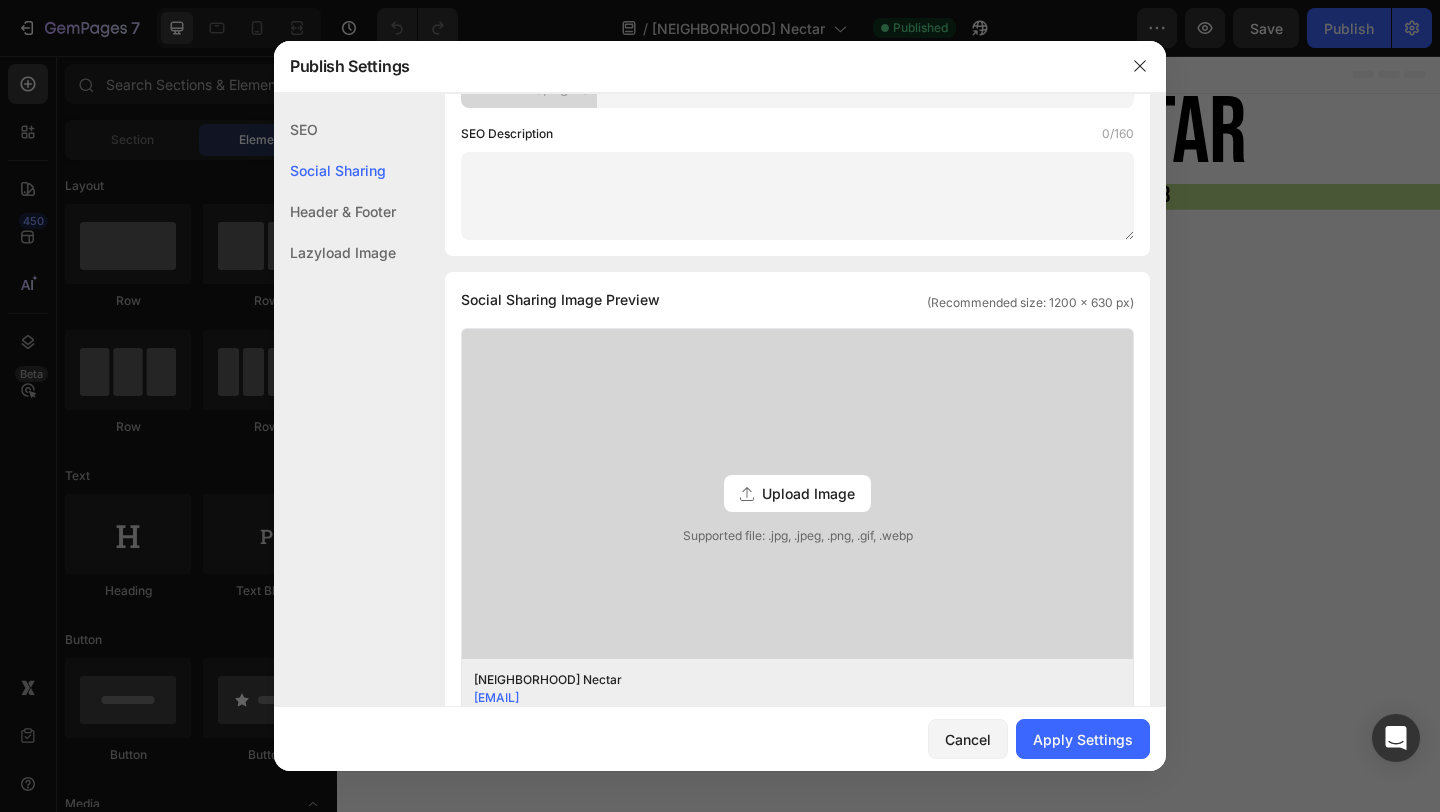 scroll, scrollTop: 9, scrollLeft: 0, axis: vertical 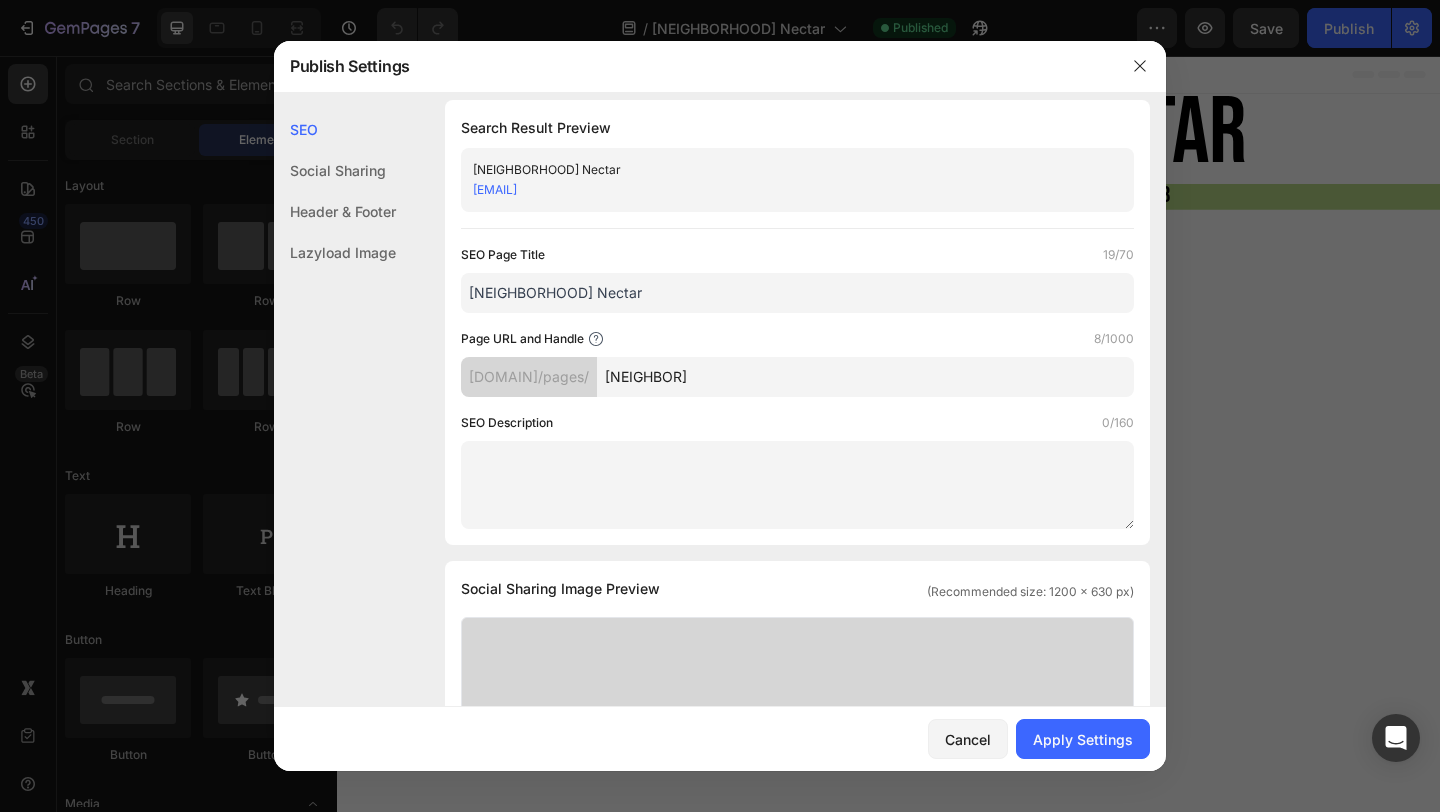 type on "Neighborhood Nectar" 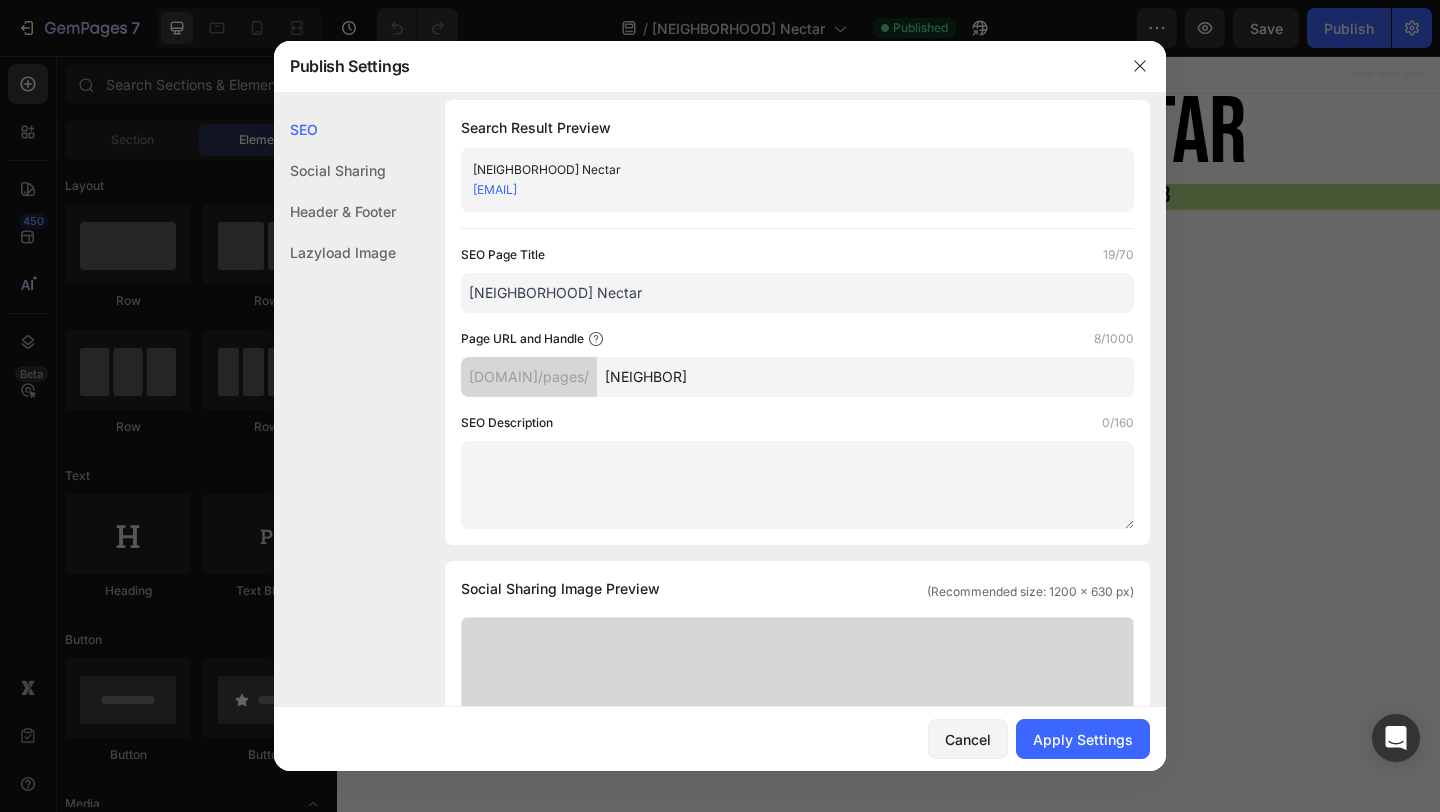 click on "SEO" 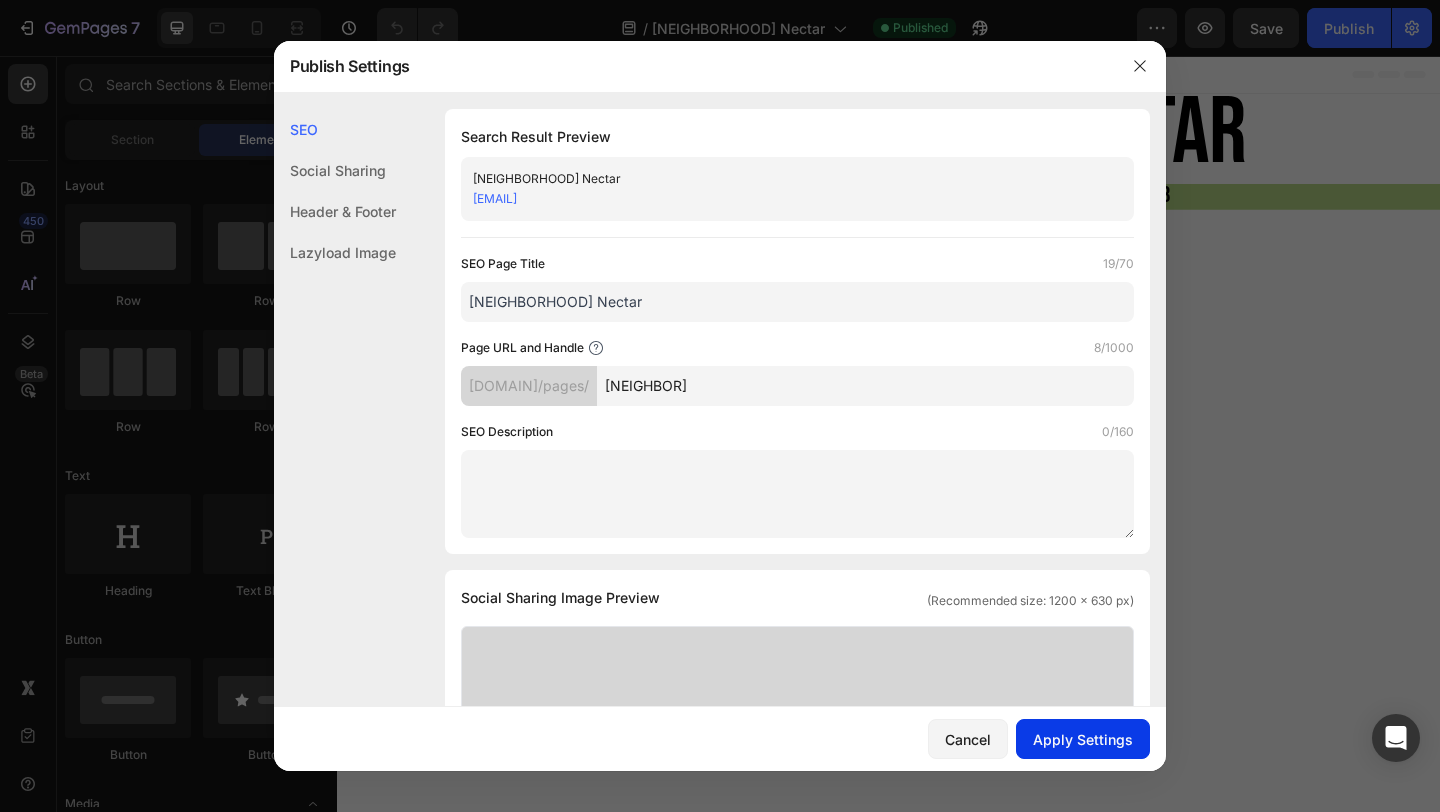 click on "Apply Settings" at bounding box center (1083, 739) 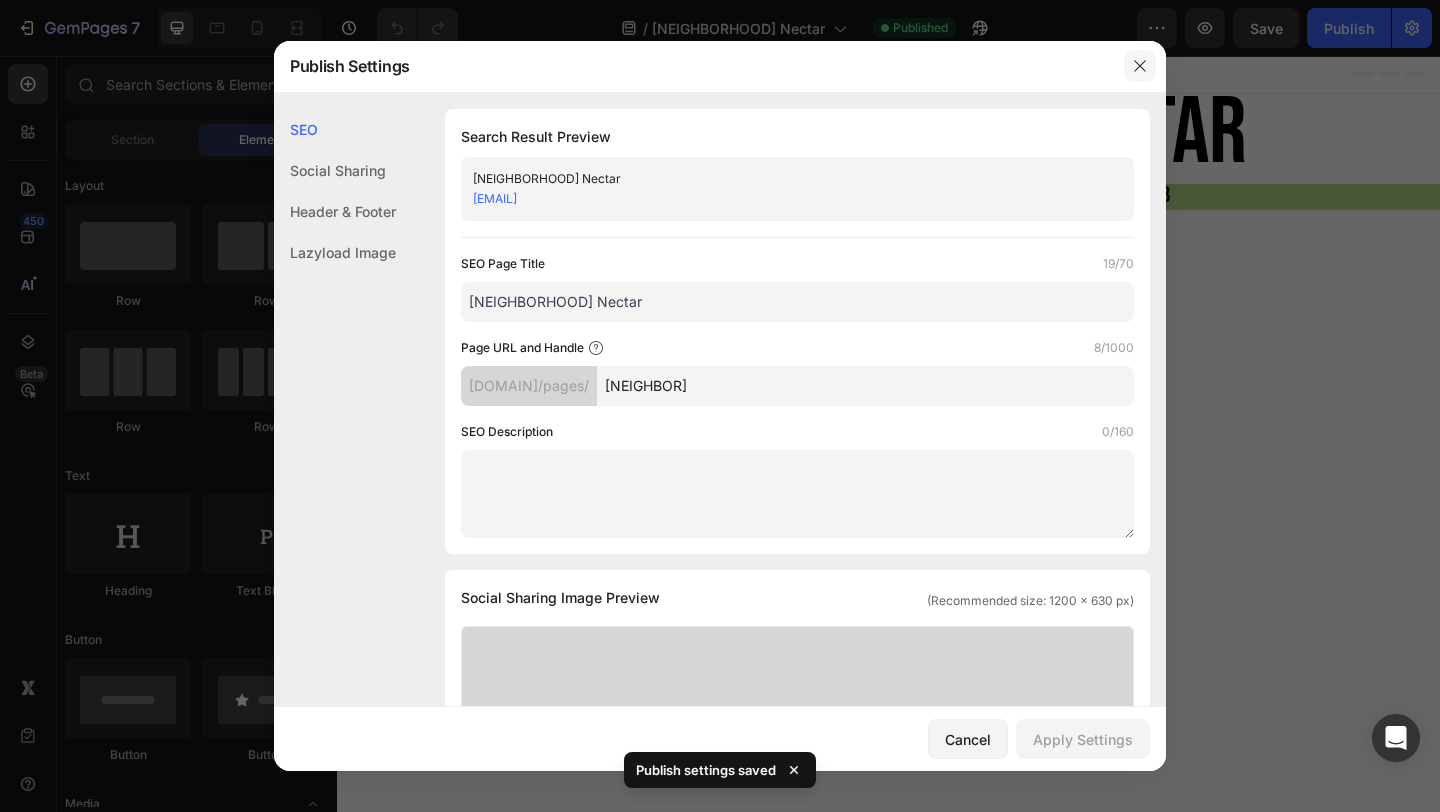 click 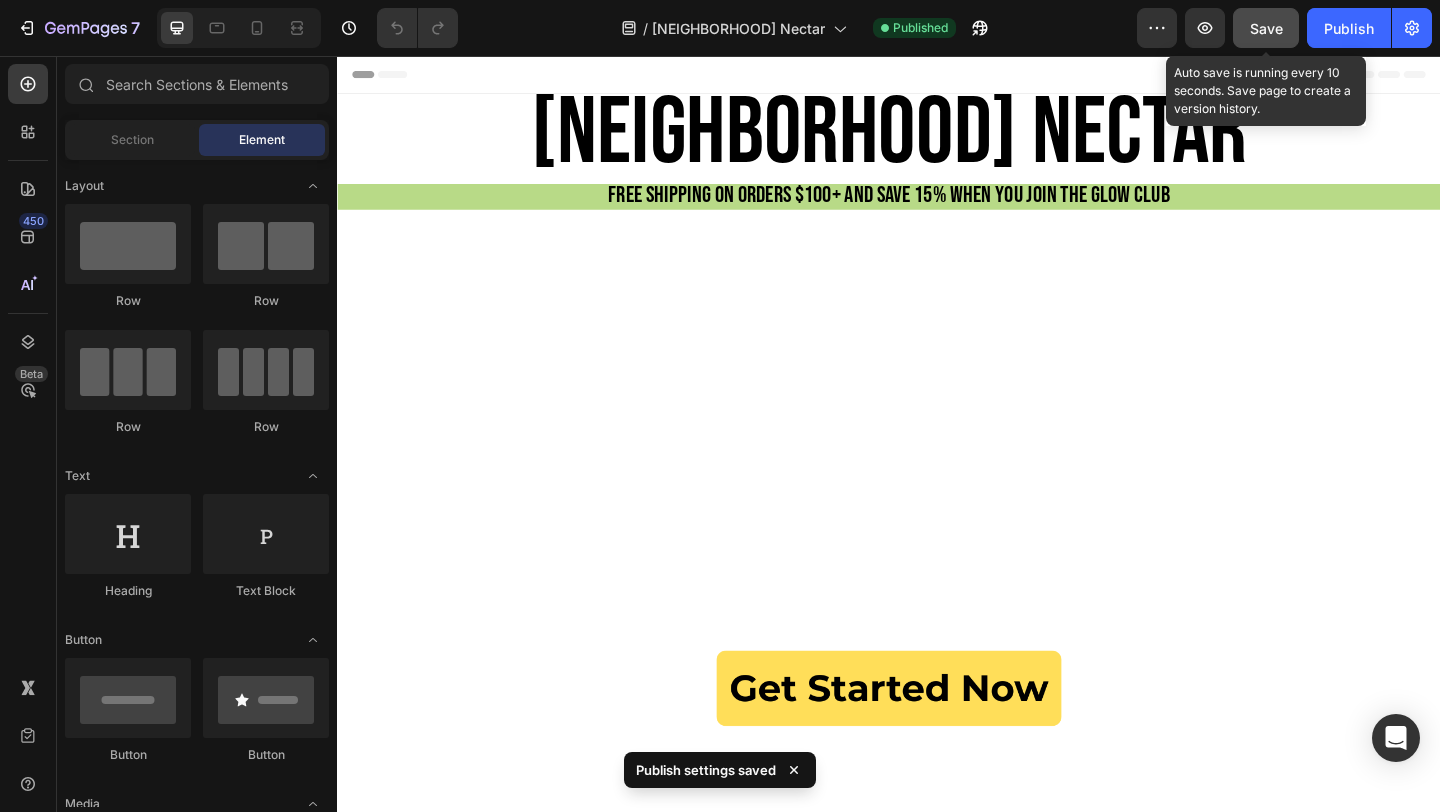 click on "Save" 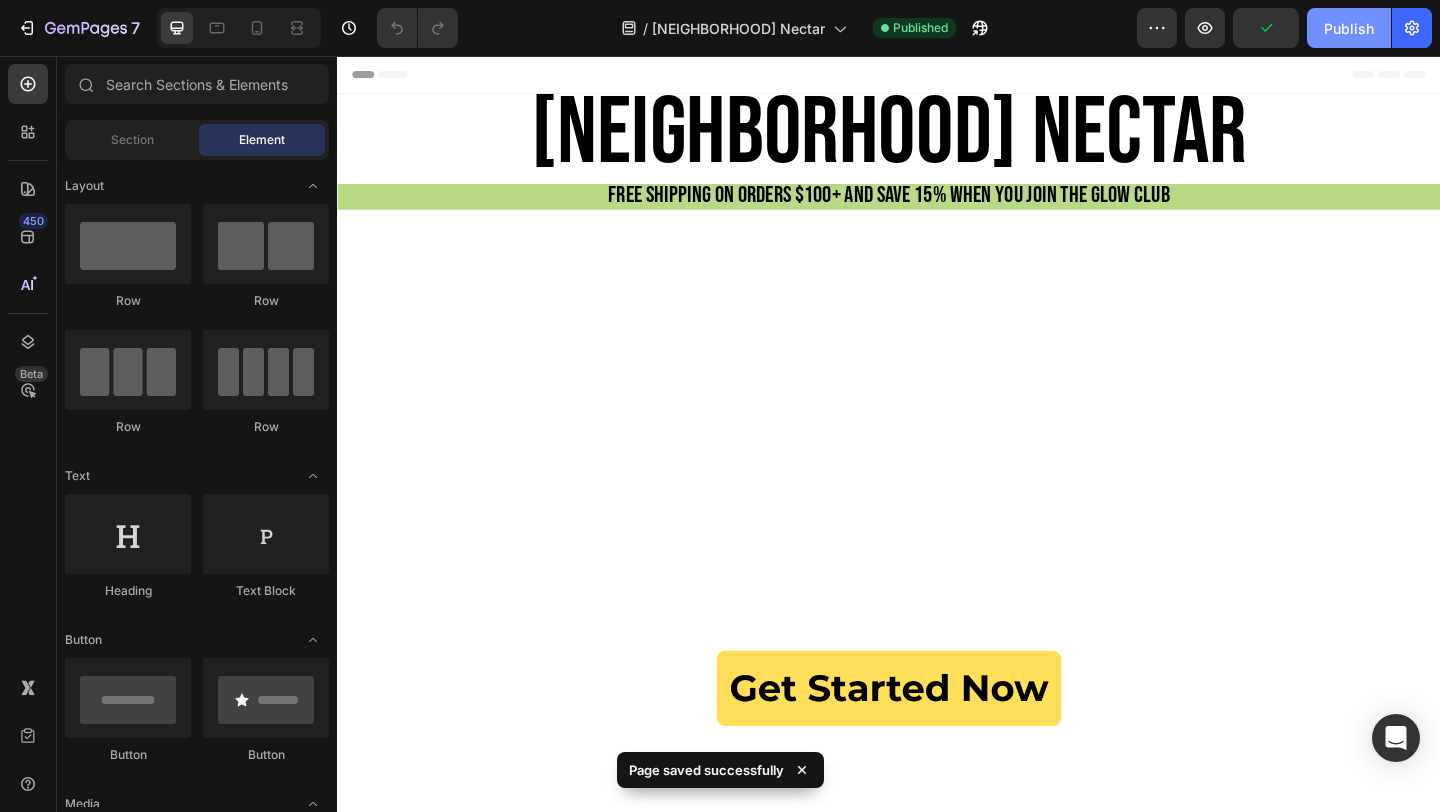 click on "Publish" 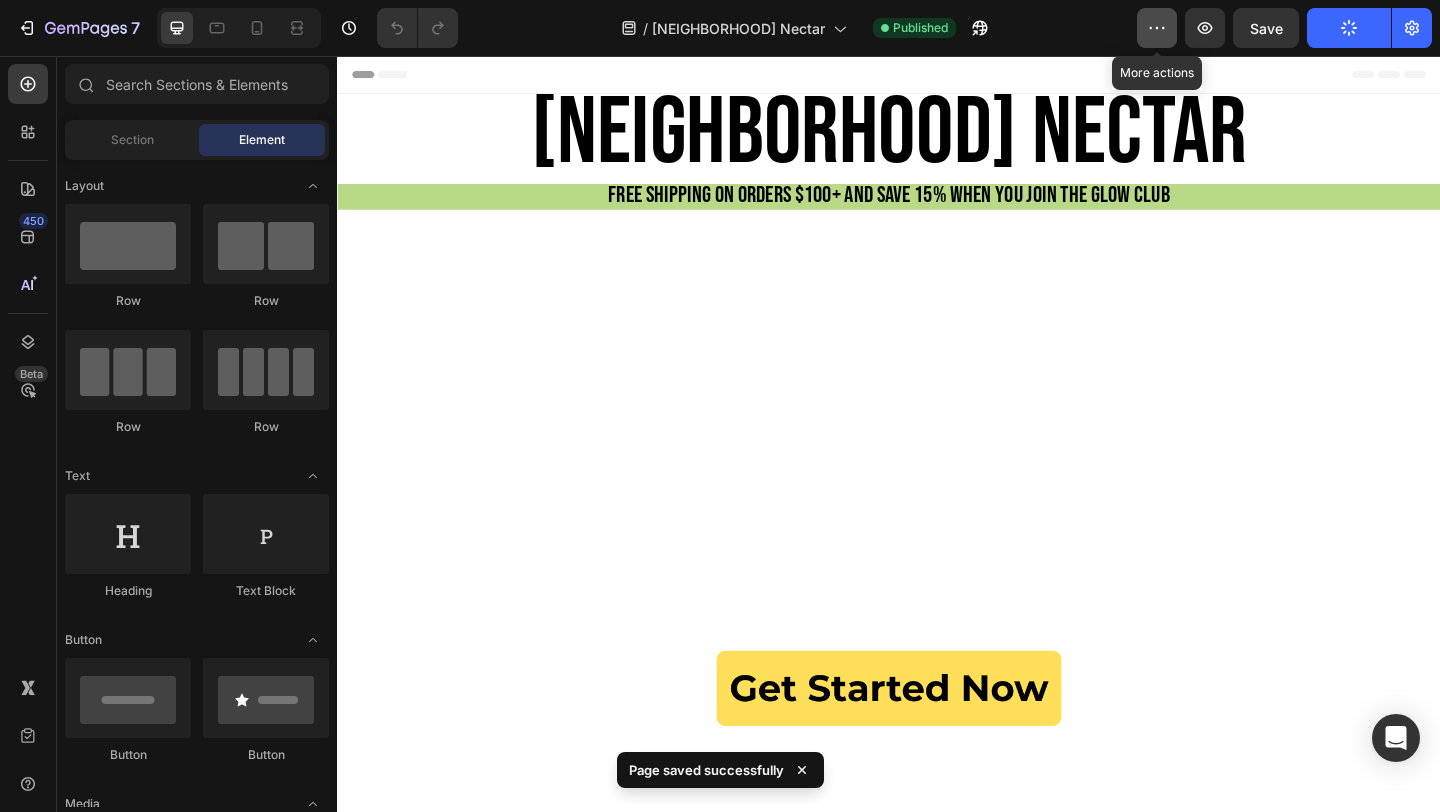 click 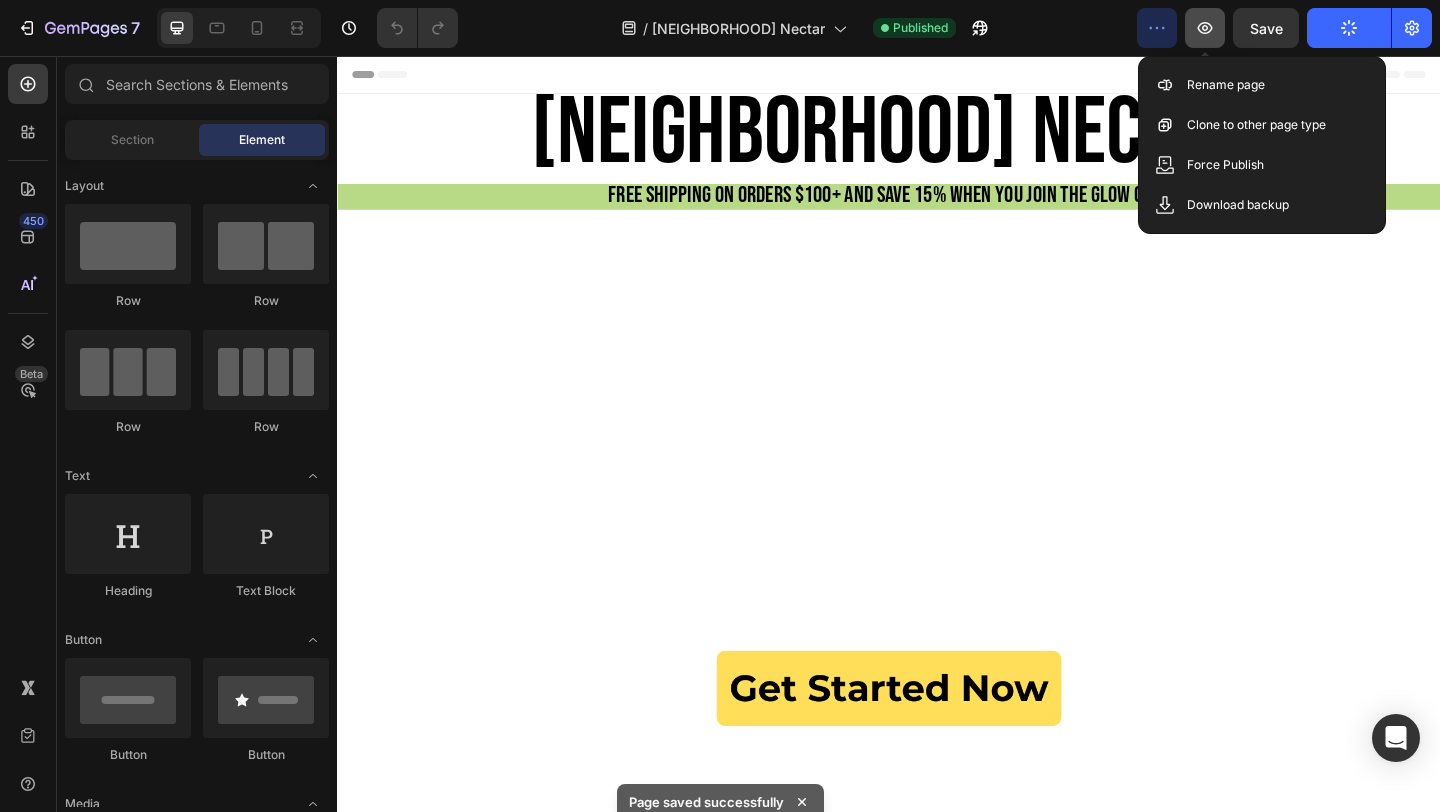 click 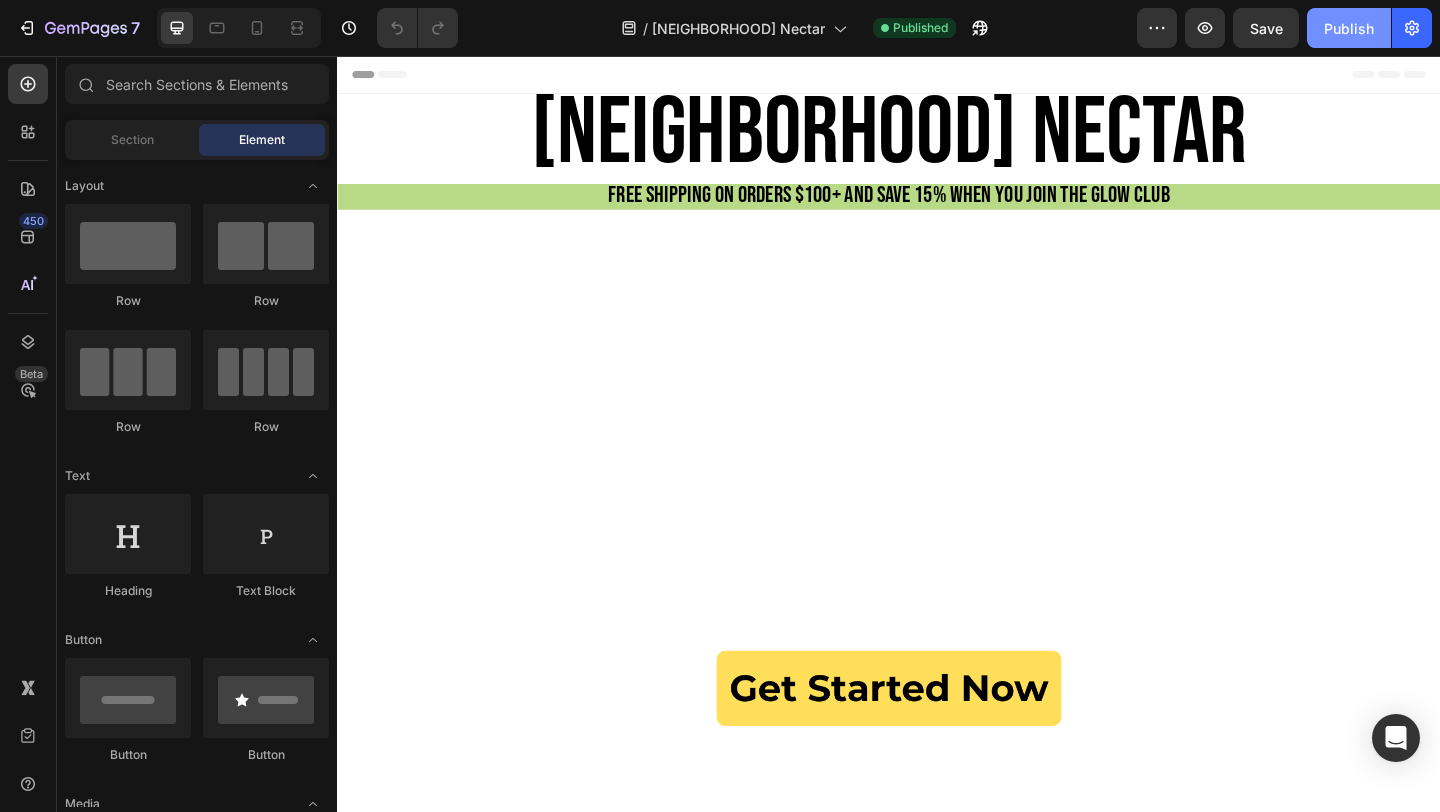 click on "Publish" at bounding box center [1349, 28] 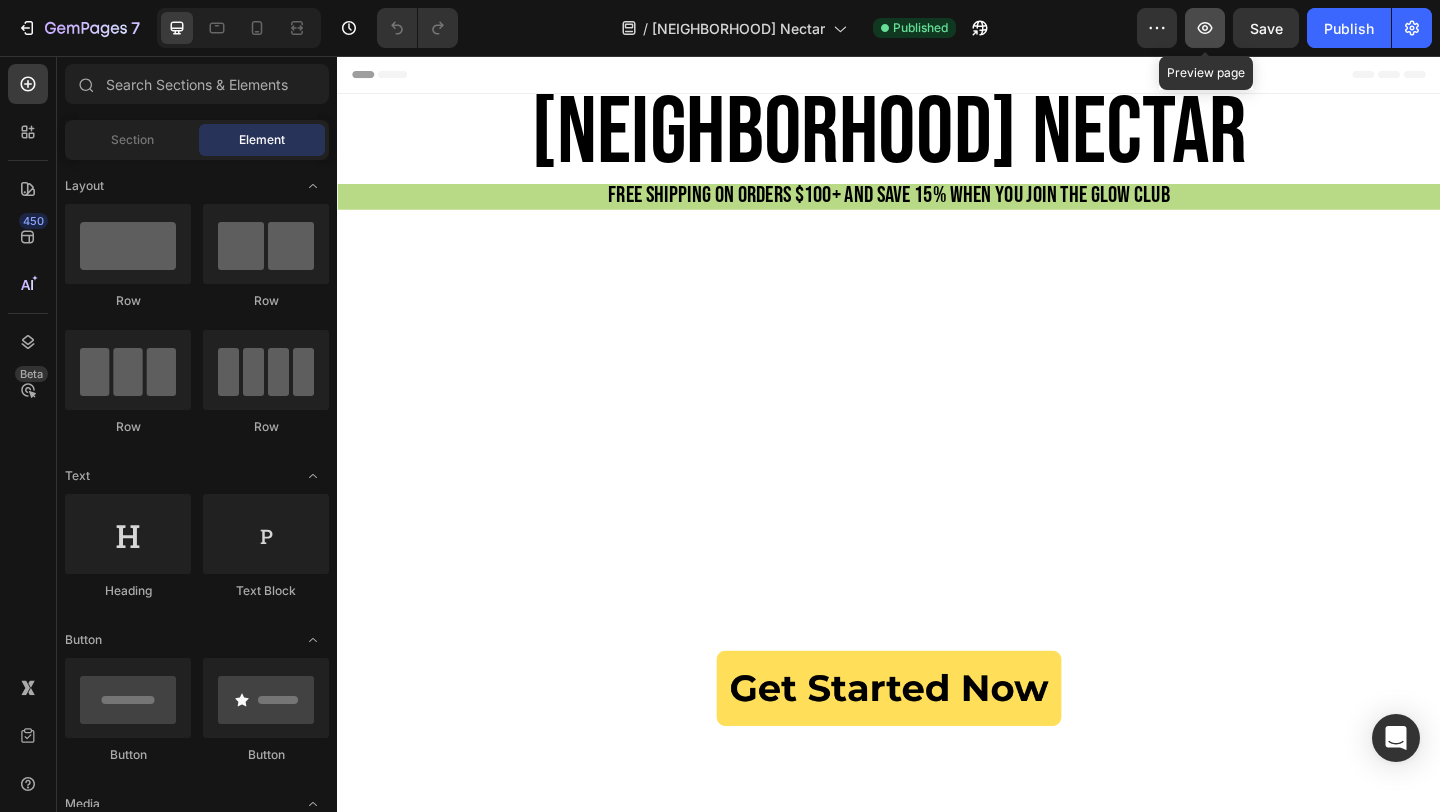 click 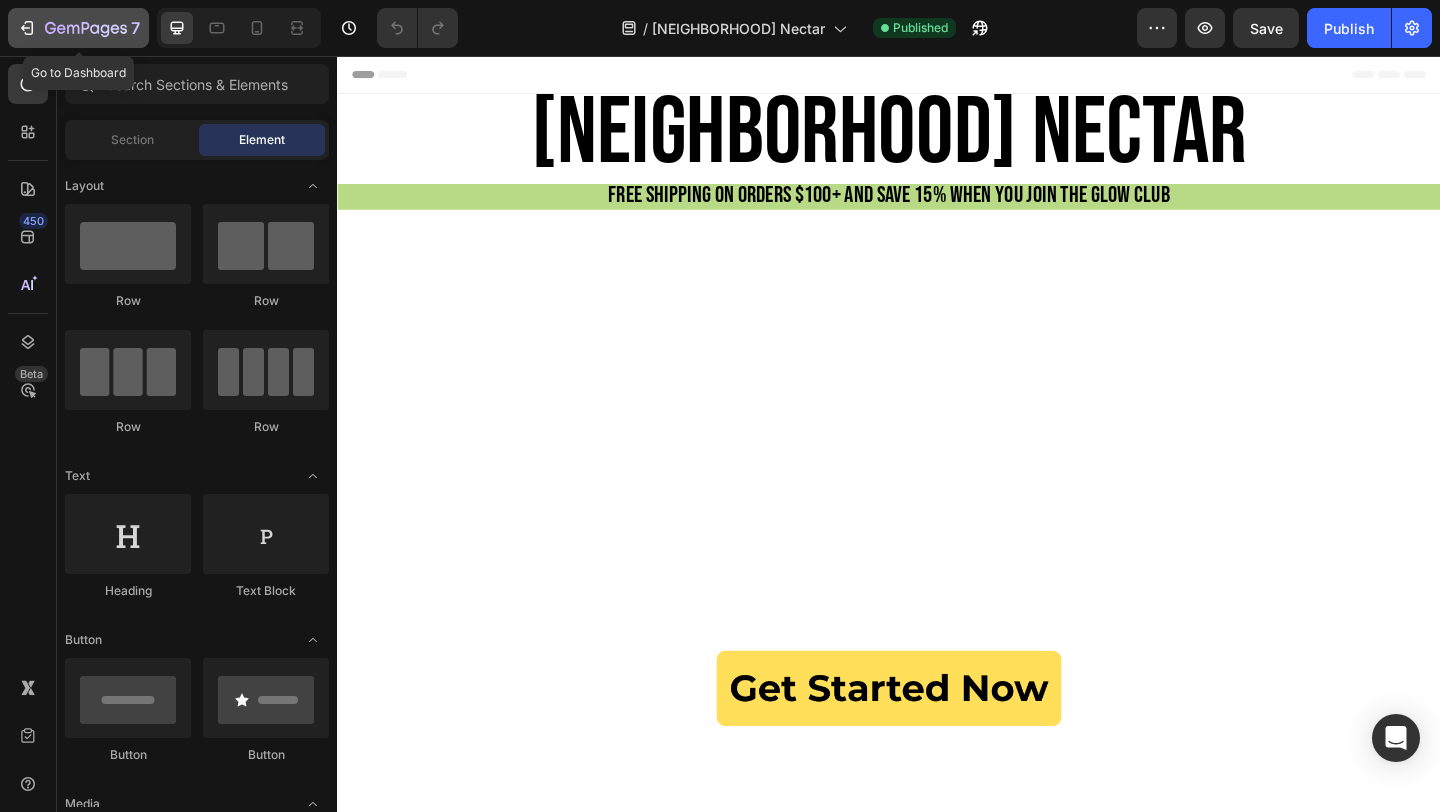 click 